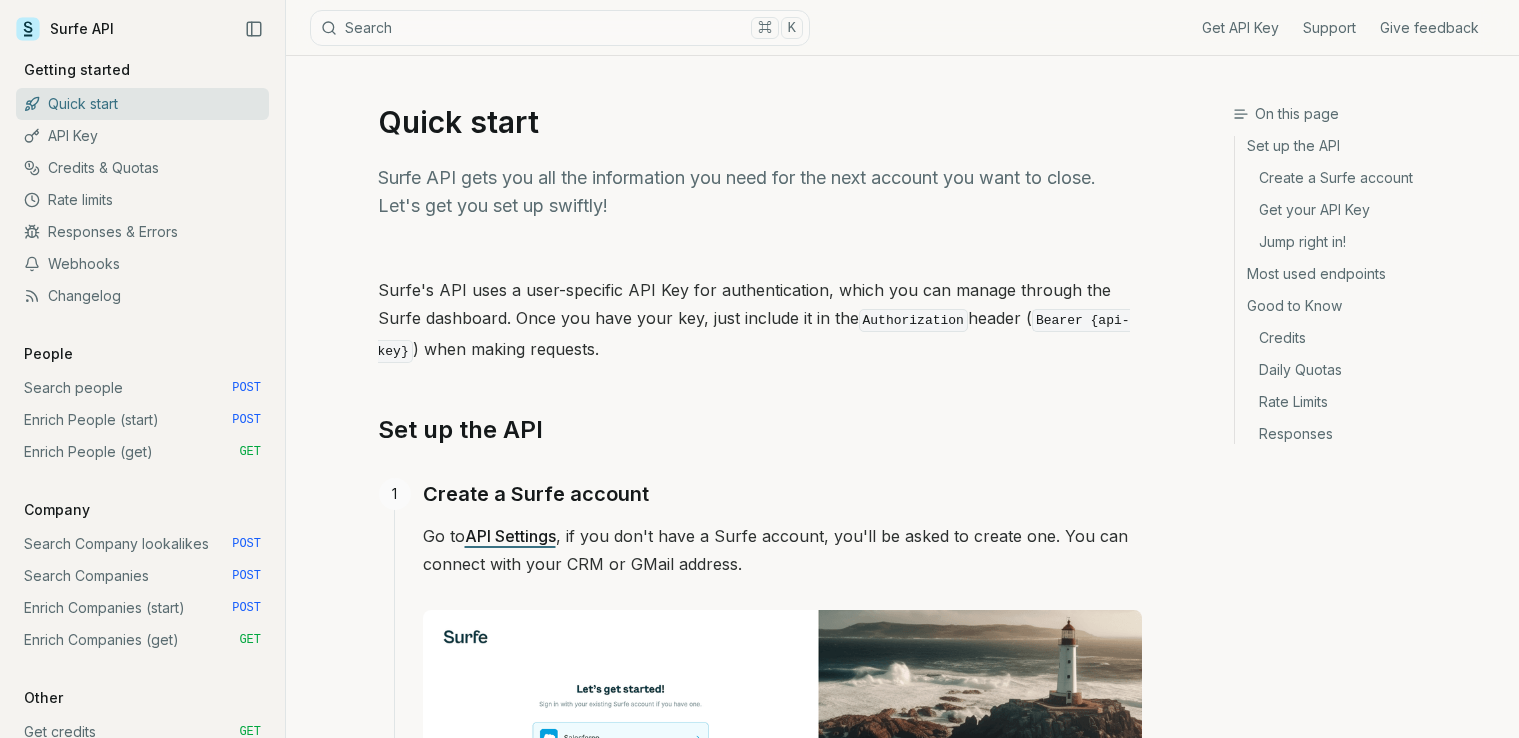 scroll, scrollTop: 0, scrollLeft: 0, axis: both 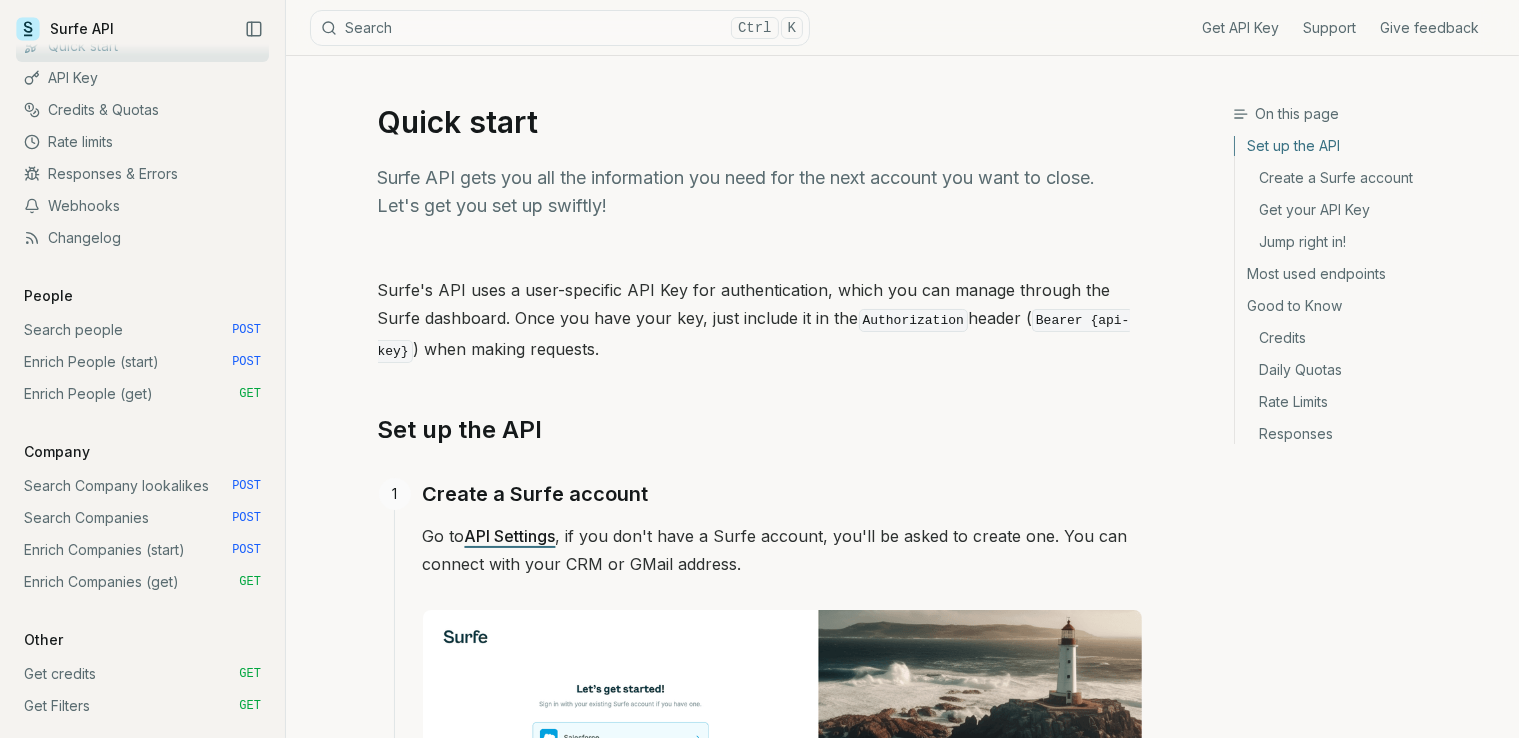click on "Search people   POST" at bounding box center (142, 330) 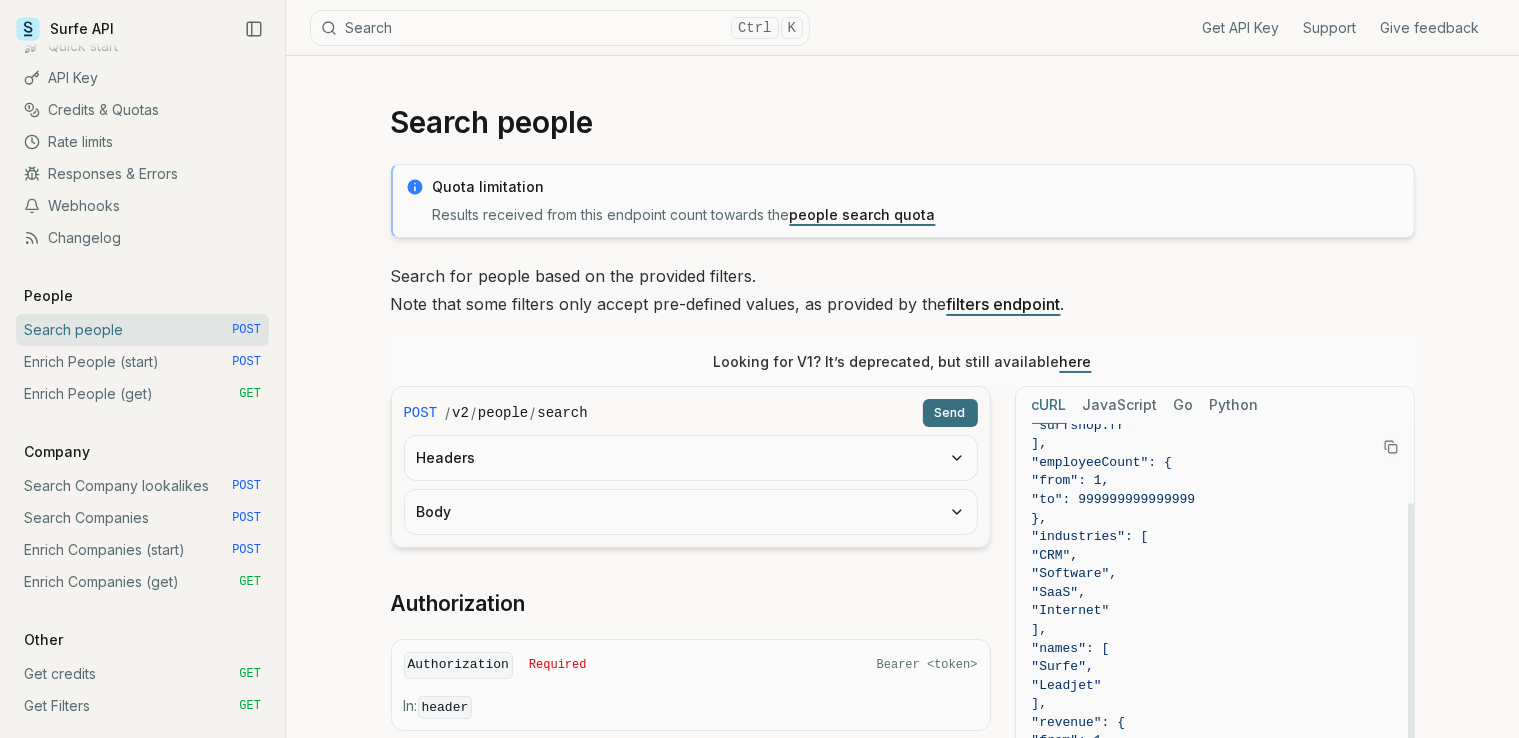 scroll, scrollTop: 300, scrollLeft: 0, axis: vertical 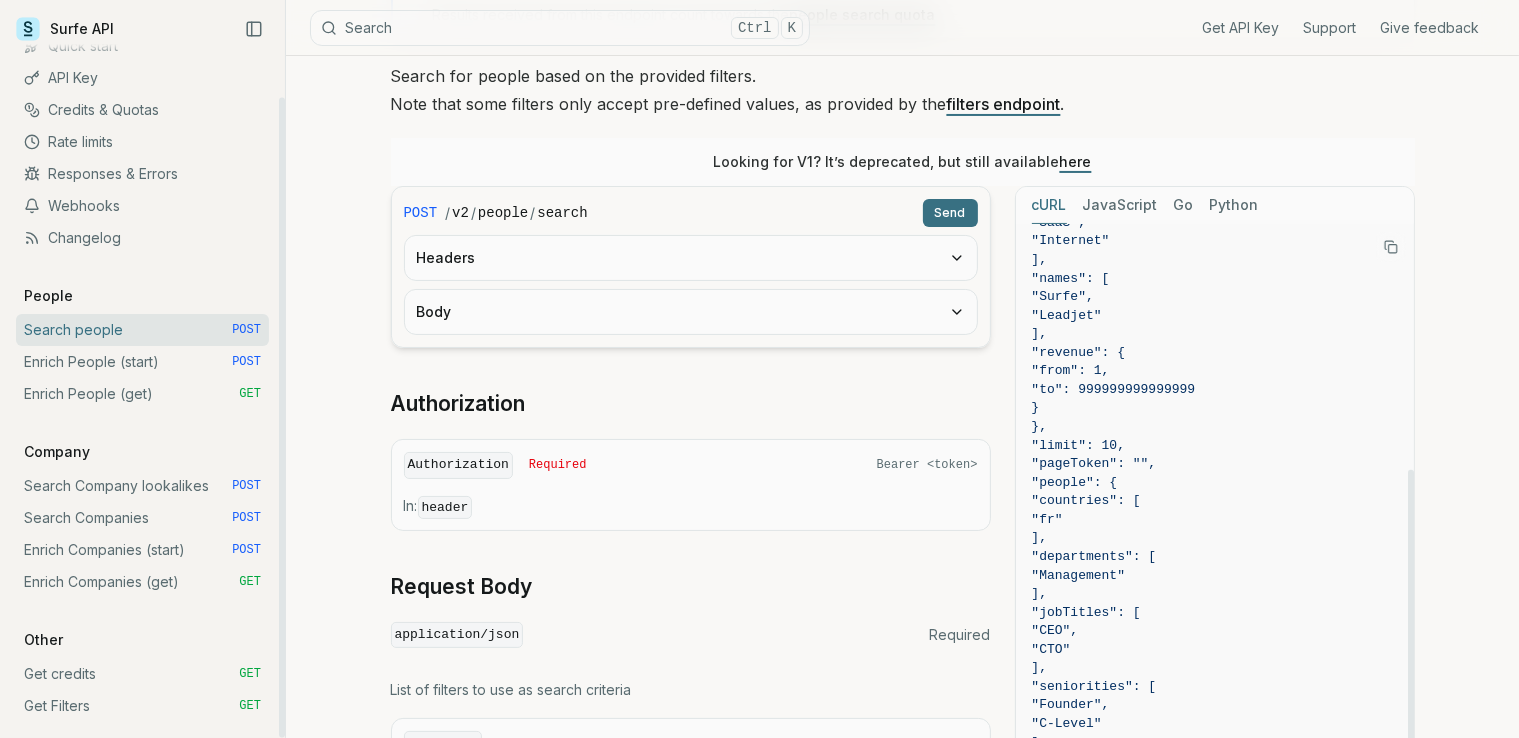 click on "Enrich People (start)   POST" at bounding box center [142, 362] 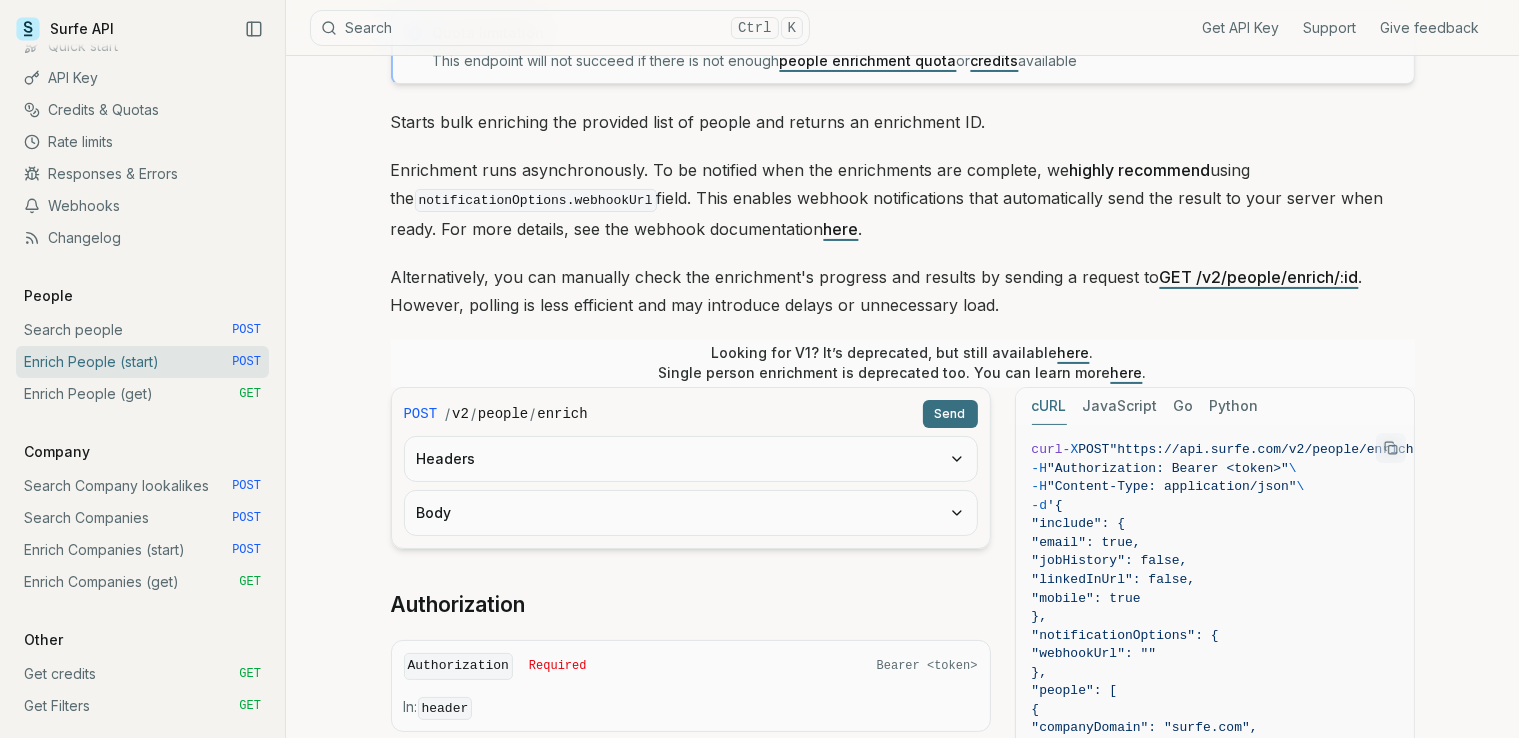scroll, scrollTop: 400, scrollLeft: 0, axis: vertical 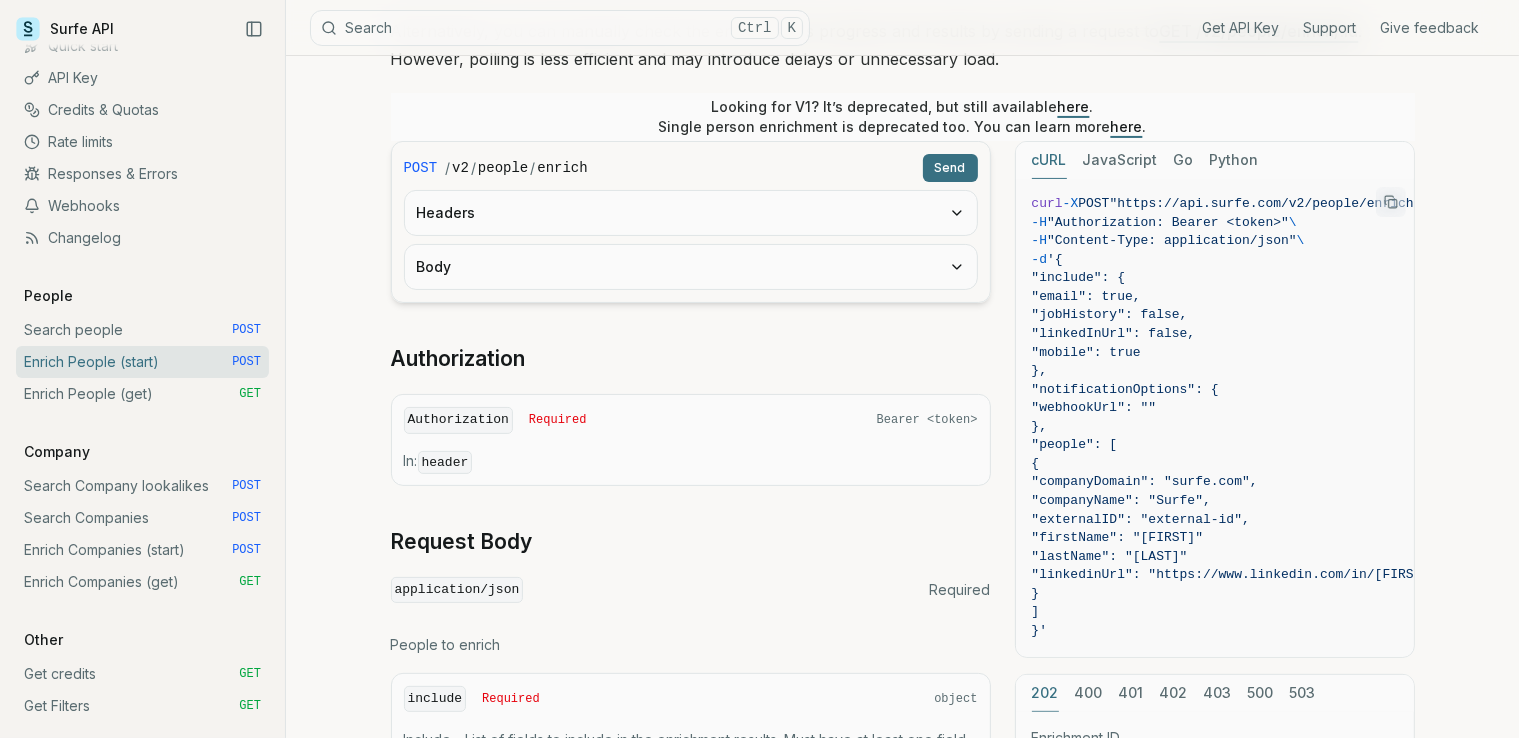 click on "Headers" at bounding box center (691, 213) 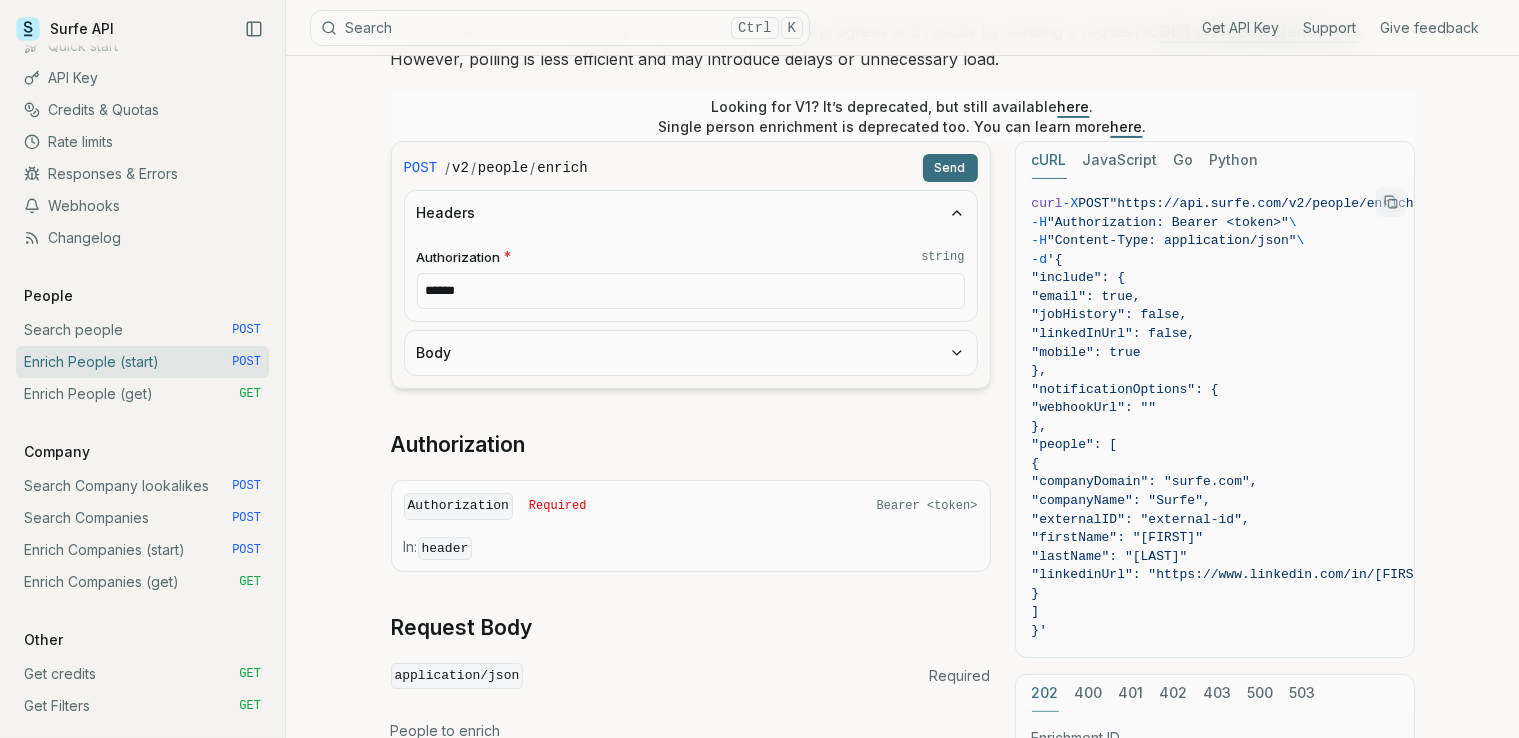 click on "******" at bounding box center (691, 291) 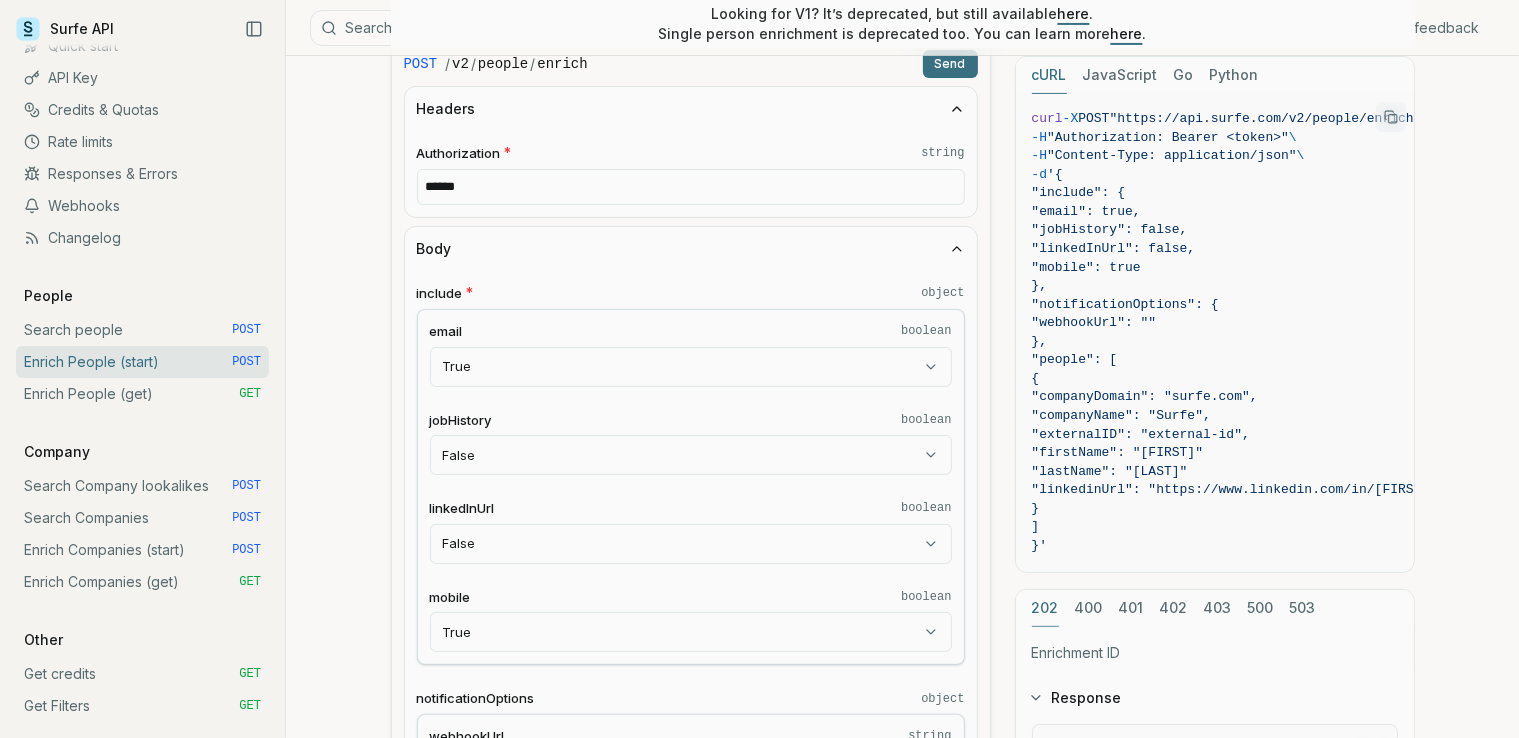 scroll, scrollTop: 600, scrollLeft: 0, axis: vertical 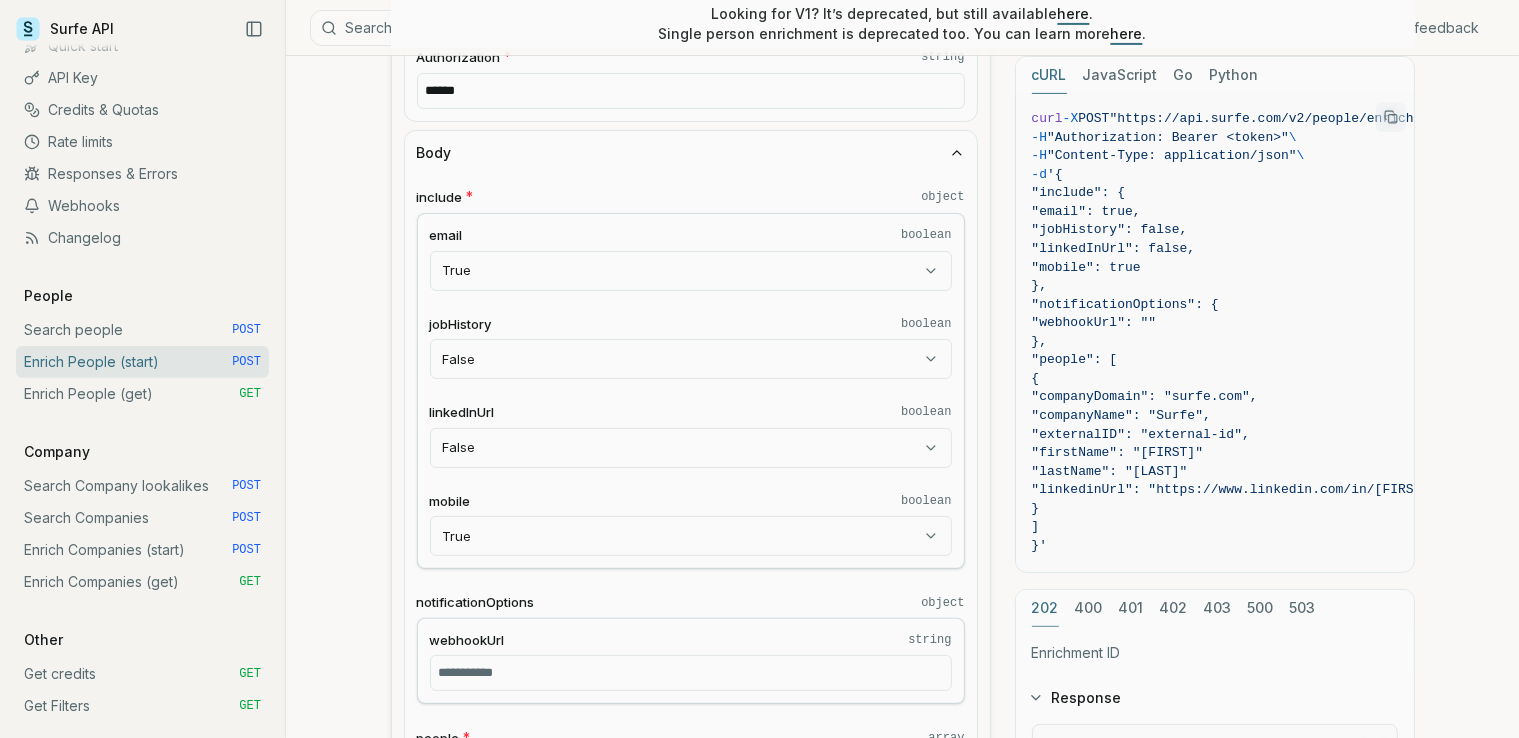 click on "Surfe API Get API Key Support Give feedback Getting started Quick start API Key Credits & Quotas Rate limits Responses & Errors Webhooks Changelog People Search people   POST Enrich People (start)   POST Enrich People (get)   GET Company Search Company lookalikes   POST Search Companies   POST Enrich Companies (start)   POST Enrich Companies (get)   GET Other Get credits   GET Get Filters   GET Surfe API Search Ctrl K Get API Key Support Give feedback Enrich People (start) Quota limitation This endpoint will not succeed if there is not enough  people enrichment quota  or  credits  available
Starts bulk enriching the provided list of people and returns an enrichment ID.
Enrichment runs asynchronously. To be notified when the enrichments are complete, we  highly recommend  using the  notificationOptions.webhookUrl  field. This enables webhook notifications that automatically send the result to your server when ready. For more details, see the webhook documentation  here .
GET /v2/people/enrich/:id
here" at bounding box center [759, 591] 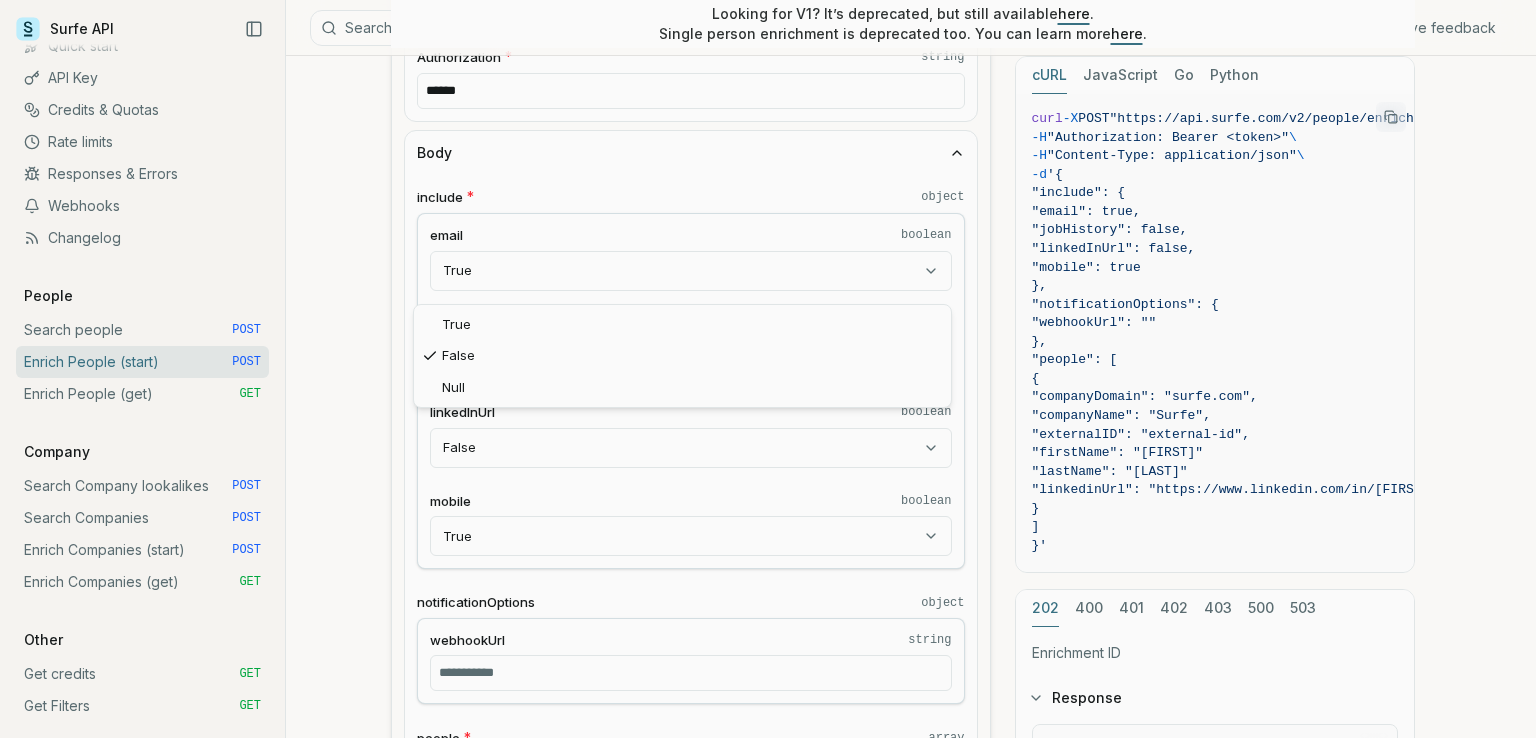 select on "****" 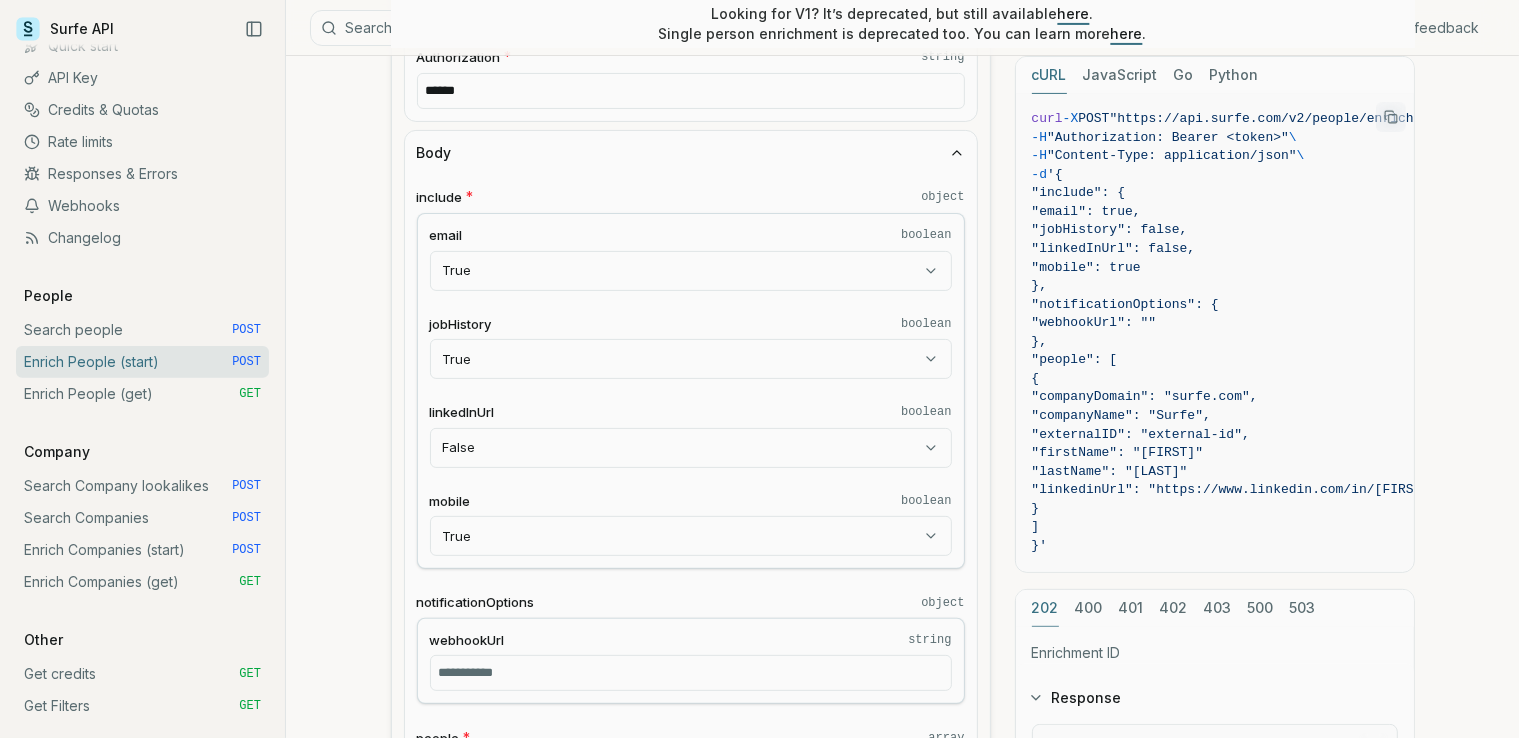 click on "Surfe API Get API Key Support Give feedback Getting started Quick start API Key Credits & Quotas Rate limits Responses & Errors Webhooks Changelog People Search people   POST Enrich People (start)   POST Enrich People (get)   GET Company Search Company lookalikes   POST Search Companies   POST Enrich Companies (start)   POST Enrich Companies (get)   GET Other Get credits   GET Get Filters   GET Surfe API Search Ctrl K Get API Key Support Give feedback Enrich People (start) Quota limitation This endpoint will not succeed if there is not enough  people enrichment quota  or  credits  available
Starts bulk enriching the provided list of people and returns an enrichment ID.
Enrichment runs asynchronously. To be notified when the enrichments are complete, we  highly recommend  using the  notificationOptions.webhookUrl  field. This enables webhook notifications that automatically send the result to your server when ready. For more details, see the webhook documentation  here .
GET /v2/people/enrich/:id
here" at bounding box center [759, 591] 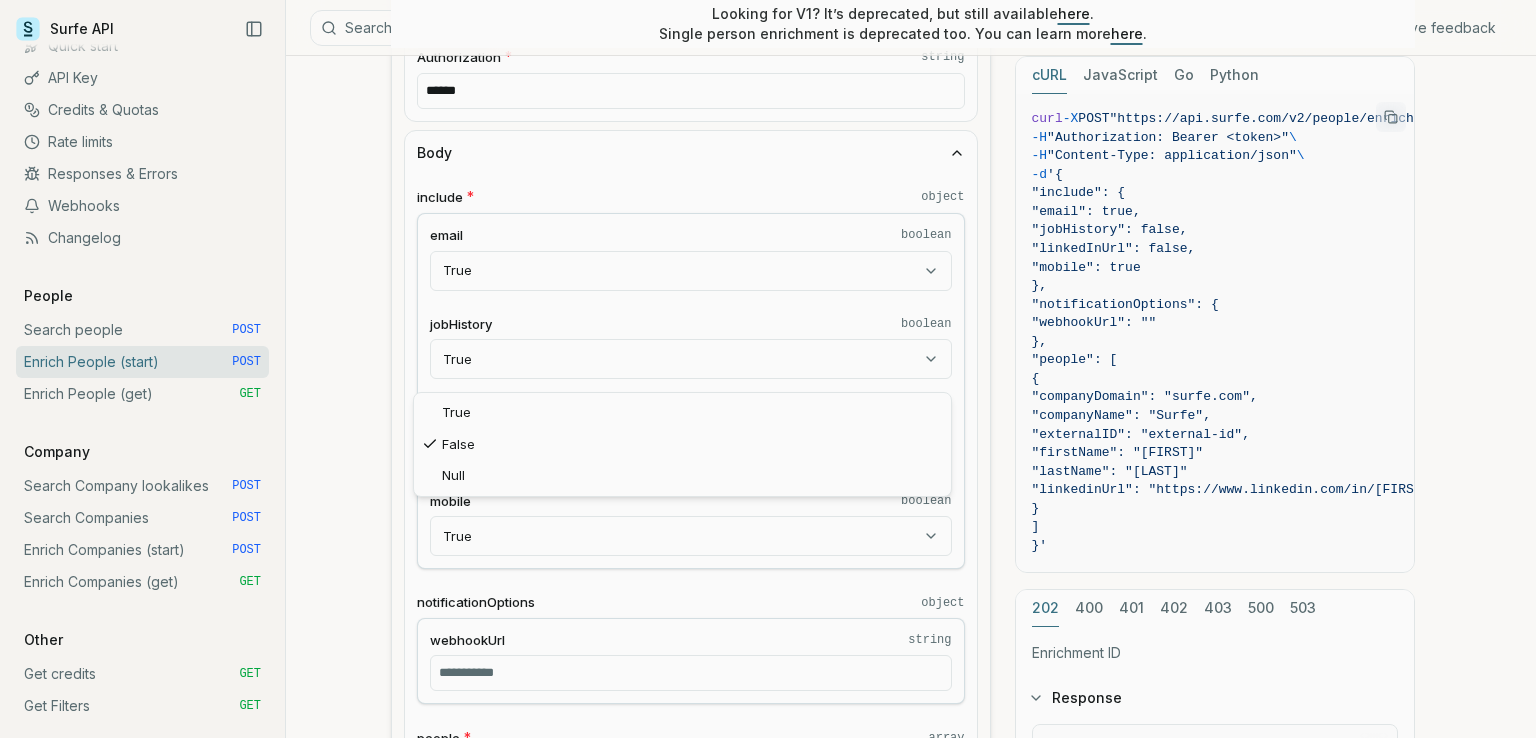 select on "****" 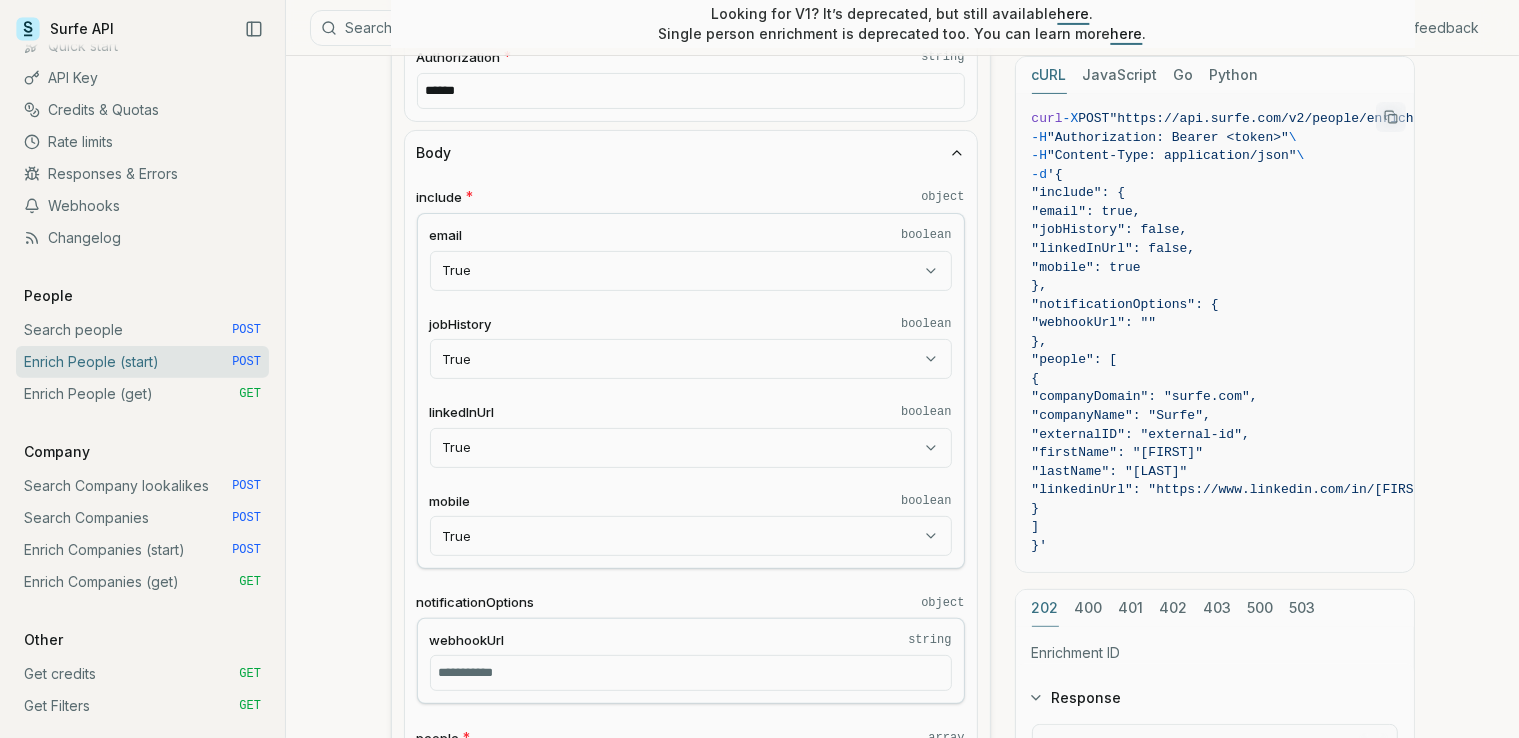 click on "Surfe API Get API Key Support Give feedback Getting started Quick start API Key Credits & Quotas Rate limits Responses & Errors Webhooks Changelog People Search people   POST Enrich People (start)   POST Enrich People (get)   GET Company Search Company lookalikes   POST Search Companies   POST Enrich Companies (start)   POST Enrich Companies (get)   GET Other Get credits   GET Get Filters   GET Surfe API Search Ctrl K Get API Key Support Give feedback Enrich People (start) Quota limitation This endpoint will not succeed if there is not enough  people enrichment quota  or  credits  available
Starts bulk enriching the provided list of people and returns an enrichment ID.
Enrichment runs asynchronously. To be notified when the enrichments are complete, we  highly recommend  using the  notificationOptions.webhookUrl  field. This enables webhook notifications that automatically send the result to your server when ready. For more details, see the webhook documentation  here .
GET /v2/people/enrich/:id
here" at bounding box center [759, 591] 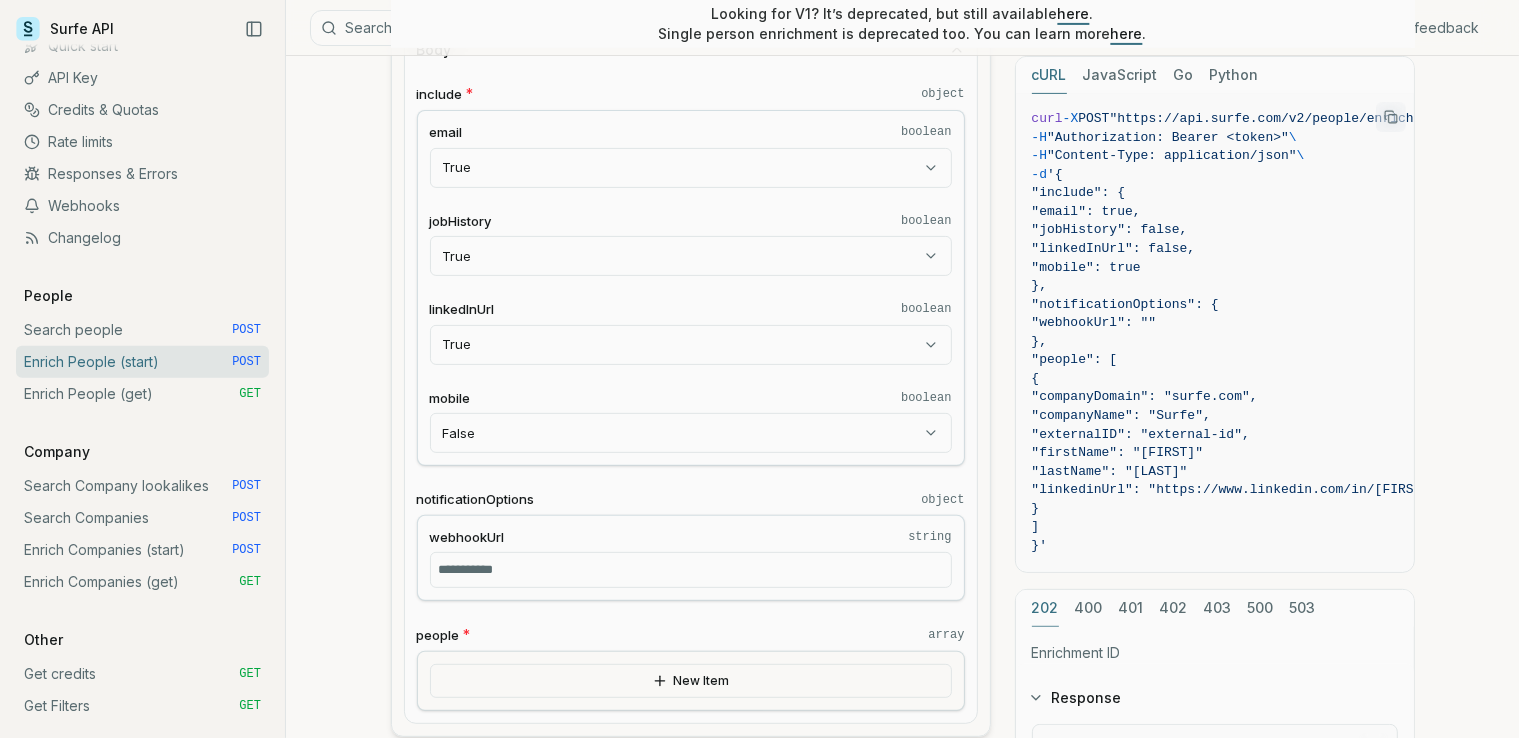 scroll, scrollTop: 700, scrollLeft: 0, axis: vertical 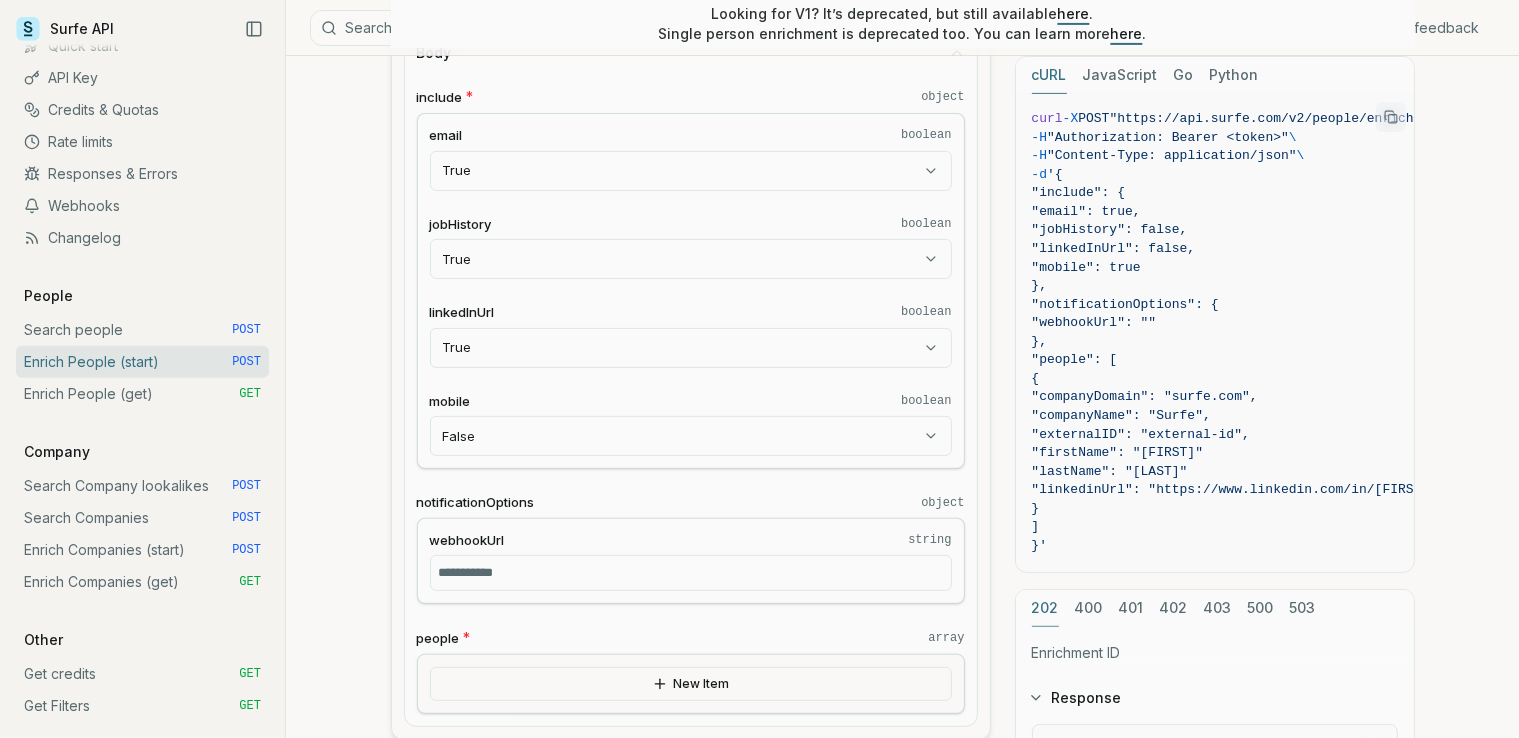 click on "Surfe API Get API Key Support Give feedback Getting started Quick start API Key Credits & Quotas Rate limits Responses & Errors Webhooks Changelog People Search people   POST Enrich People (start)   POST Enrich People (get)   GET Company Search Company lookalikes   POST Search Companies   POST Enrich Companies (start)   POST Enrich Companies (get)   GET Other Get credits   GET Get Filters   GET Surfe API Search Ctrl K Get API Key Support Give feedback Enrich People (start) Quota limitation This endpoint will not succeed if there is not enough  people enrichment quota  or  credits  available
Starts bulk enriching the provided list of people and returns an enrichment ID.
Enrichment runs asynchronously. To be notified when the enrichments are complete, we  highly recommend  using the  notificationOptions.webhookUrl  field. This enables webhook notifications that automatically send the result to your server when ready. For more details, see the webhook documentation  here .
GET /v2/people/enrich/:id
here" at bounding box center [759, 491] 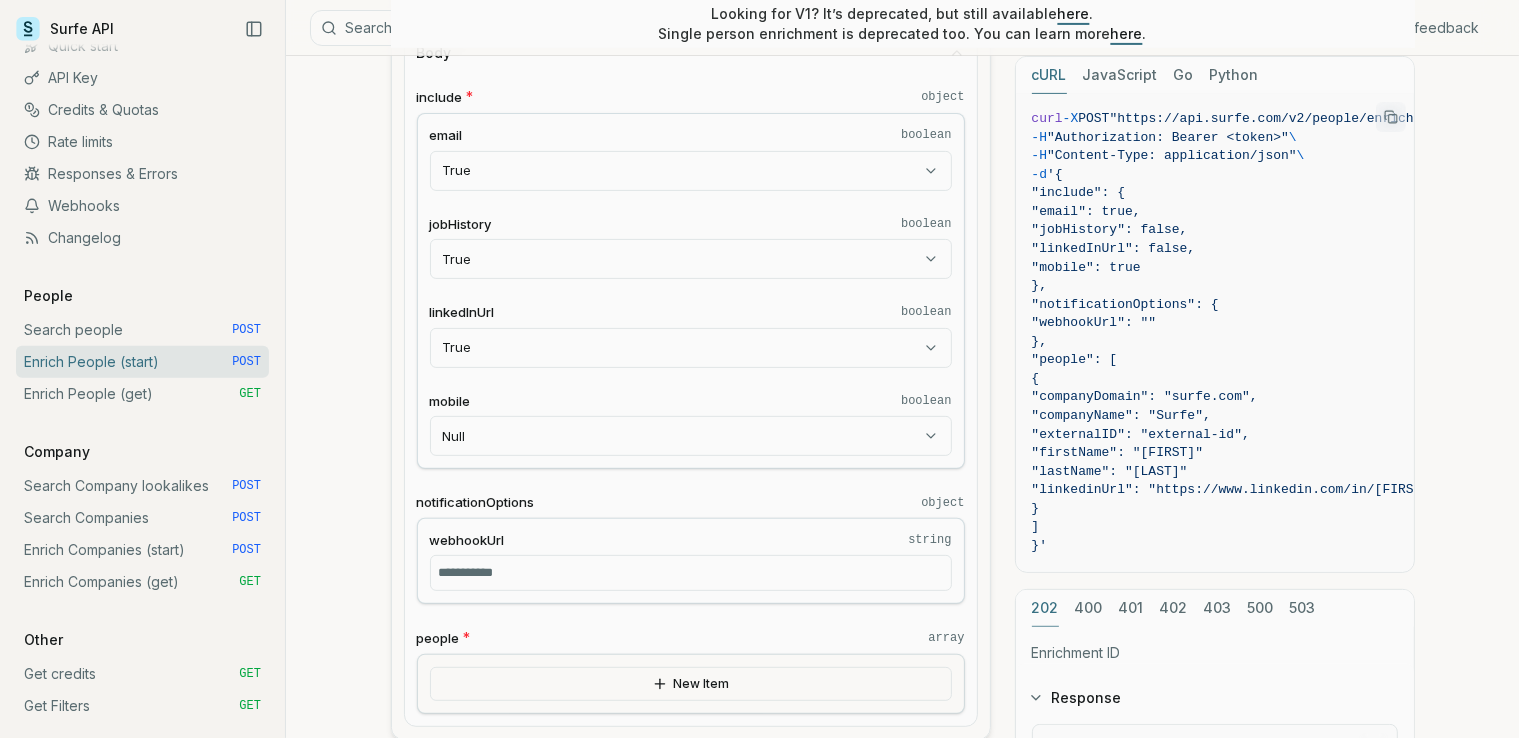 click on "Surfe API Get API Key Support Give feedback Getting started Quick start API Key Credits & Quotas Rate limits Responses & Errors Webhooks Changelog People Search people   POST Enrich People (start)   POST Enrich People (get)   GET Company Search Company lookalikes   POST Search Companies   POST Enrich Companies (start)   POST Enrich Companies (get)   GET Other Get credits   GET Get Filters   GET Surfe API Search Ctrl K Get API Key Support Give feedback Enrich People (start) Quota limitation This endpoint will not succeed if there is not enough  people enrichment quota  or  credits  available
Starts bulk enriching the provided list of people and returns an enrichment ID.
Enrichment runs asynchronously. To be notified when the enrichments are complete, we  highly recommend  using the  notificationOptions.webhookUrl  field. This enables webhook notifications that automatically send the result to your server when ready. For more details, see the webhook documentation  here .
GET /v2/people/enrich/:id
here" at bounding box center [759, 491] 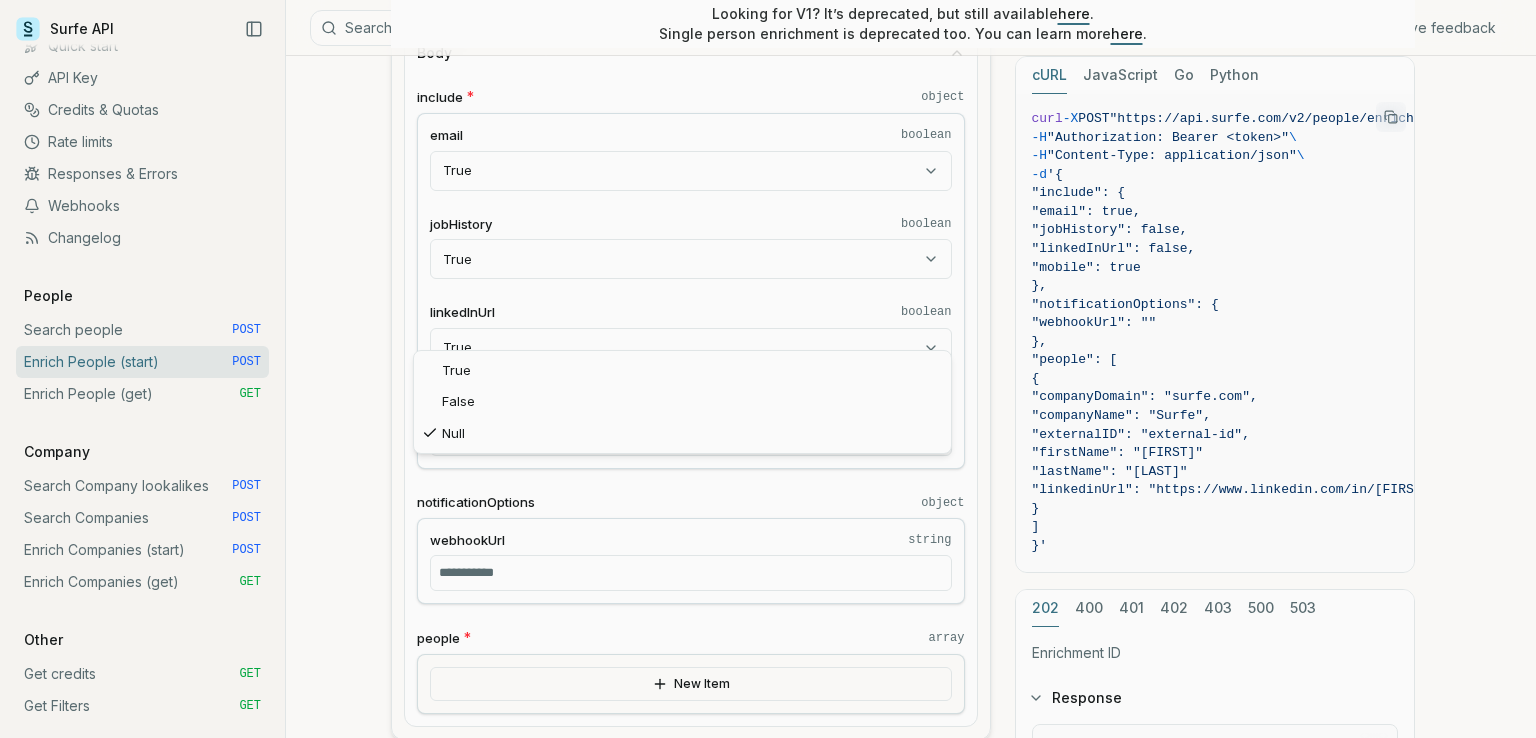 select on "*****" 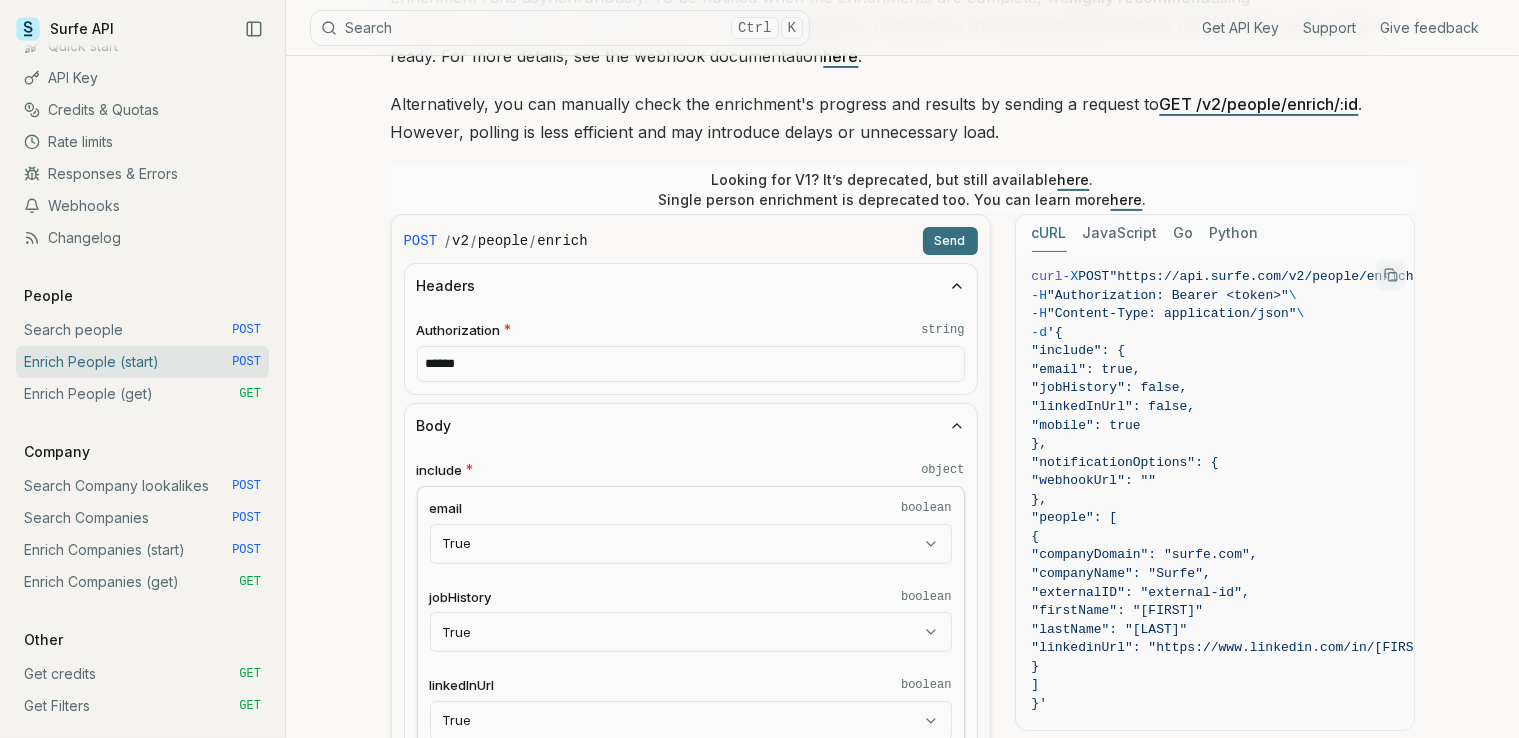 scroll, scrollTop: 233, scrollLeft: 0, axis: vertical 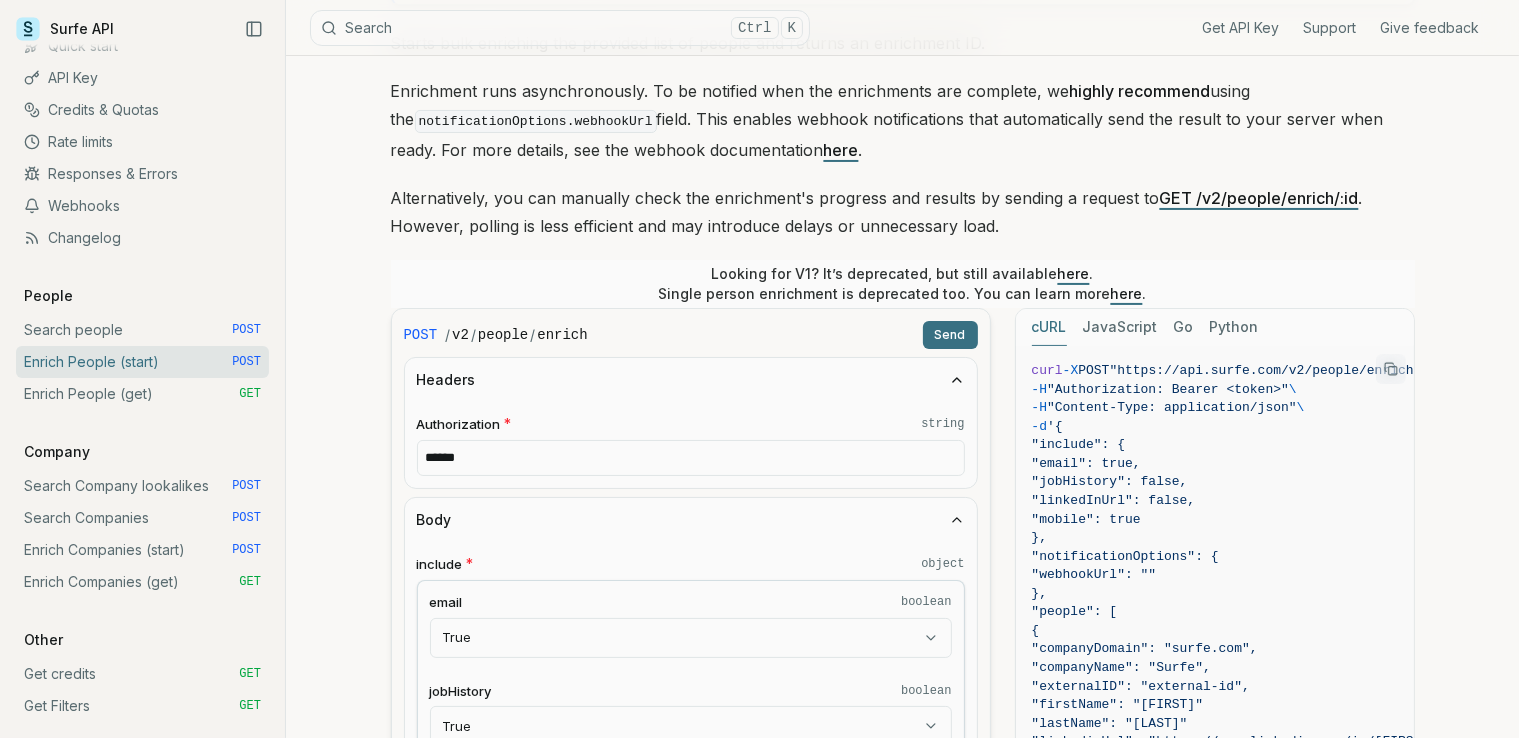 click 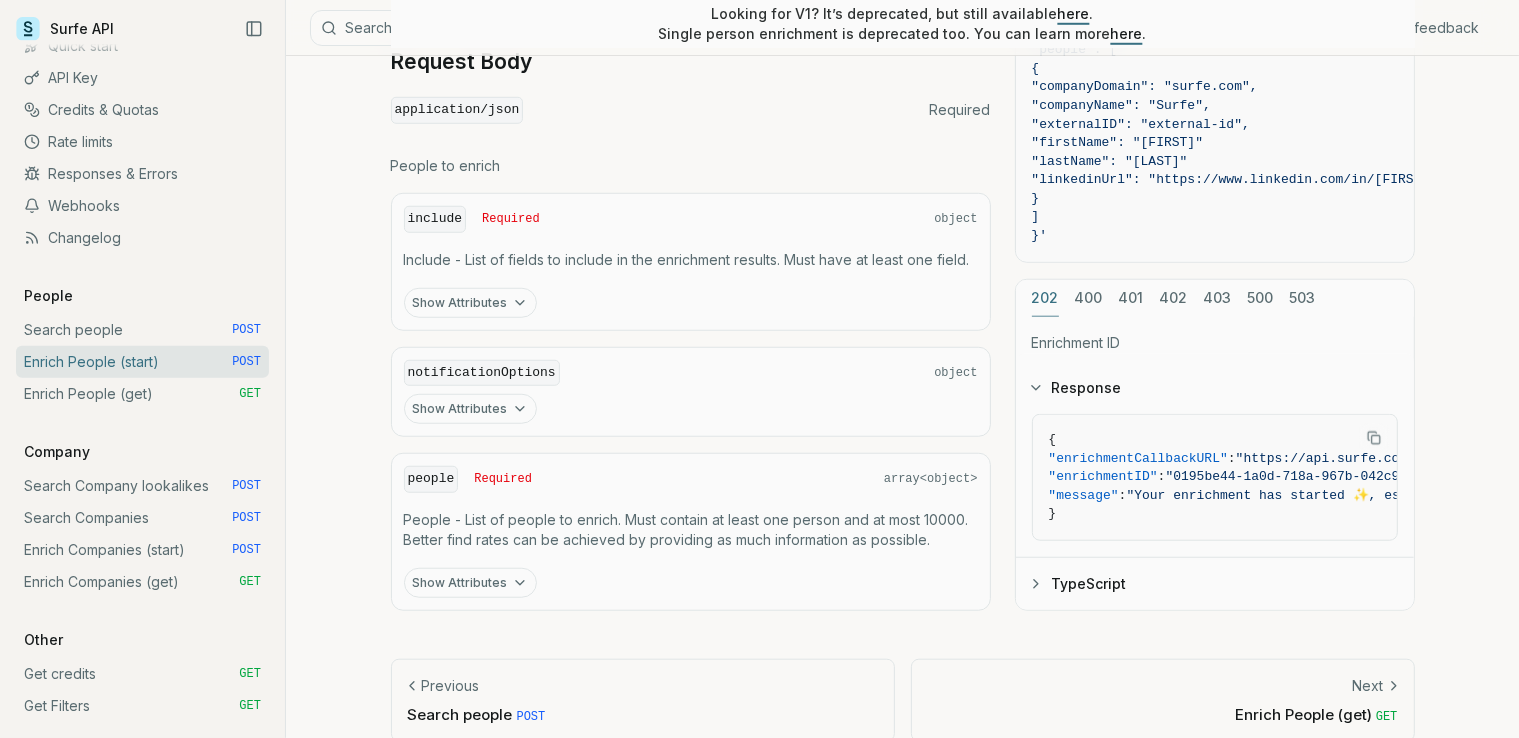 scroll, scrollTop: 1633, scrollLeft: 0, axis: vertical 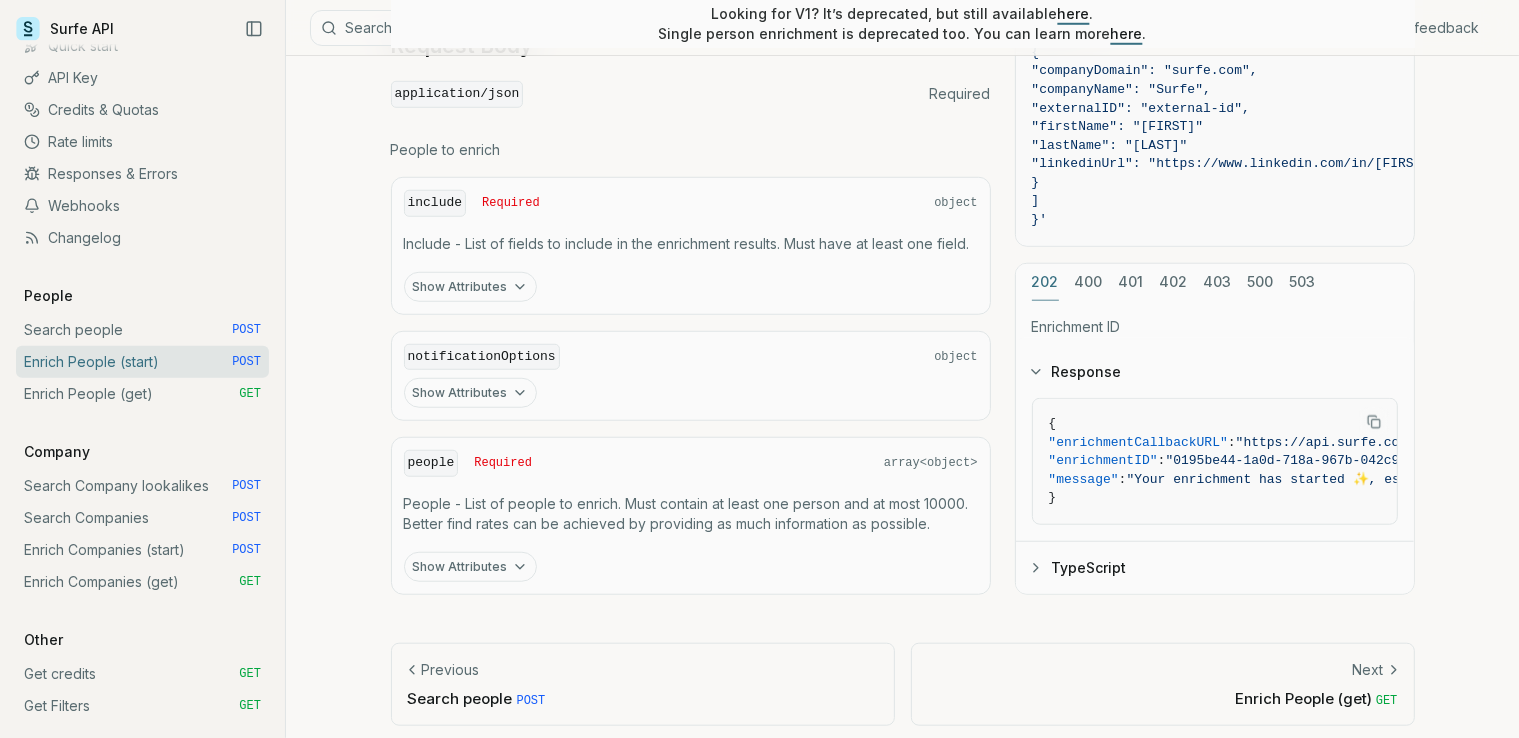 click on "Show Attributes" at bounding box center [470, 287] 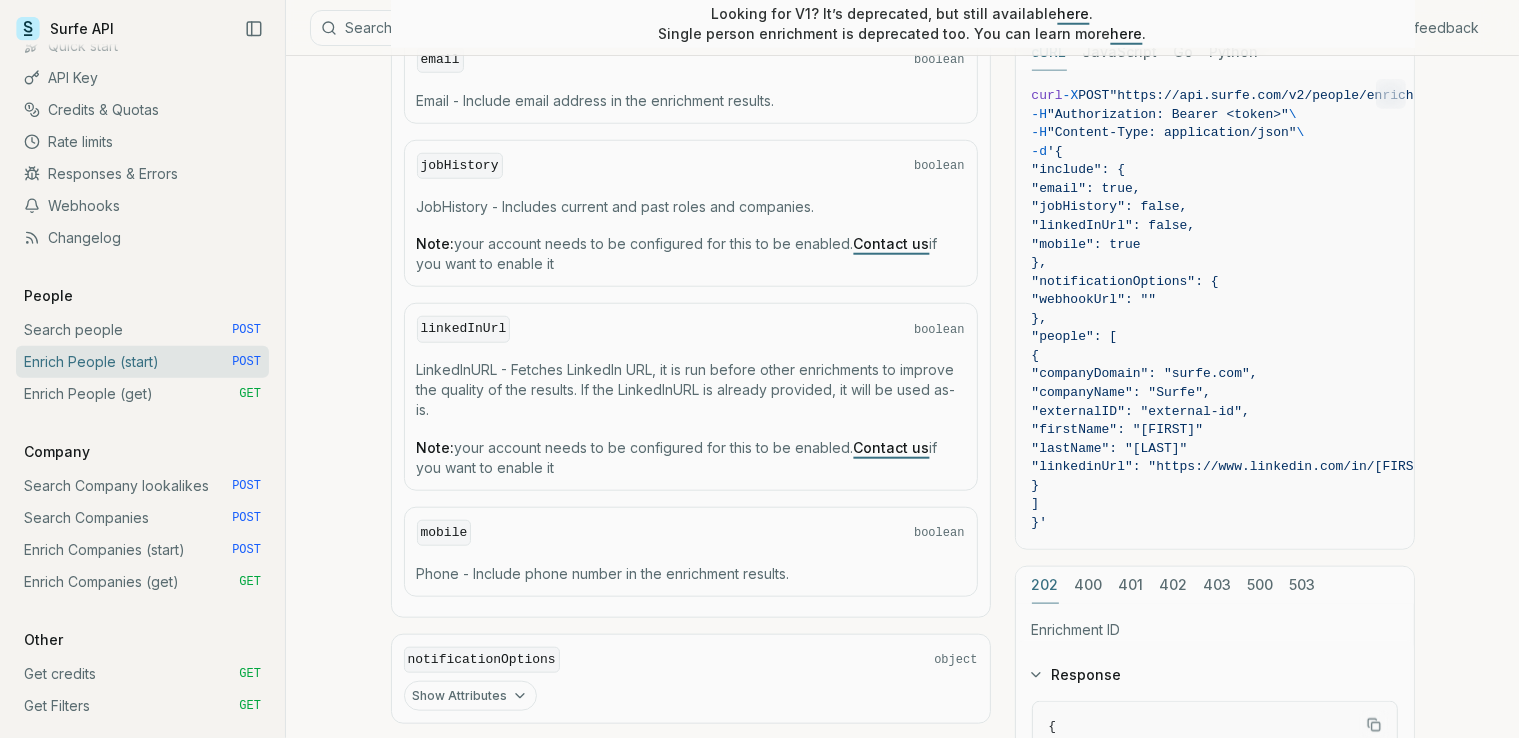 scroll, scrollTop: 1933, scrollLeft: 0, axis: vertical 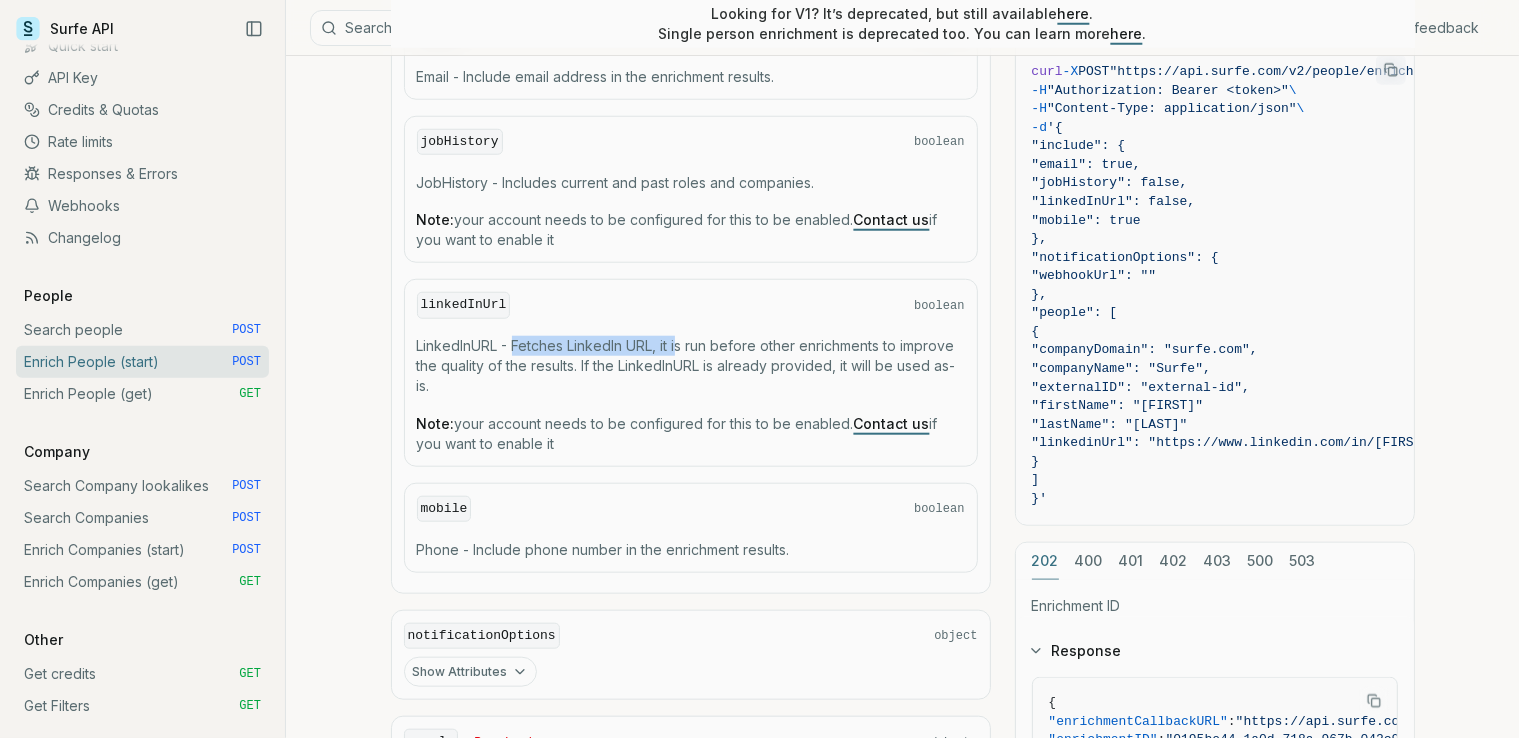 drag, startPoint x: 512, startPoint y: 336, endPoint x: 683, endPoint y: 340, distance: 171.04678 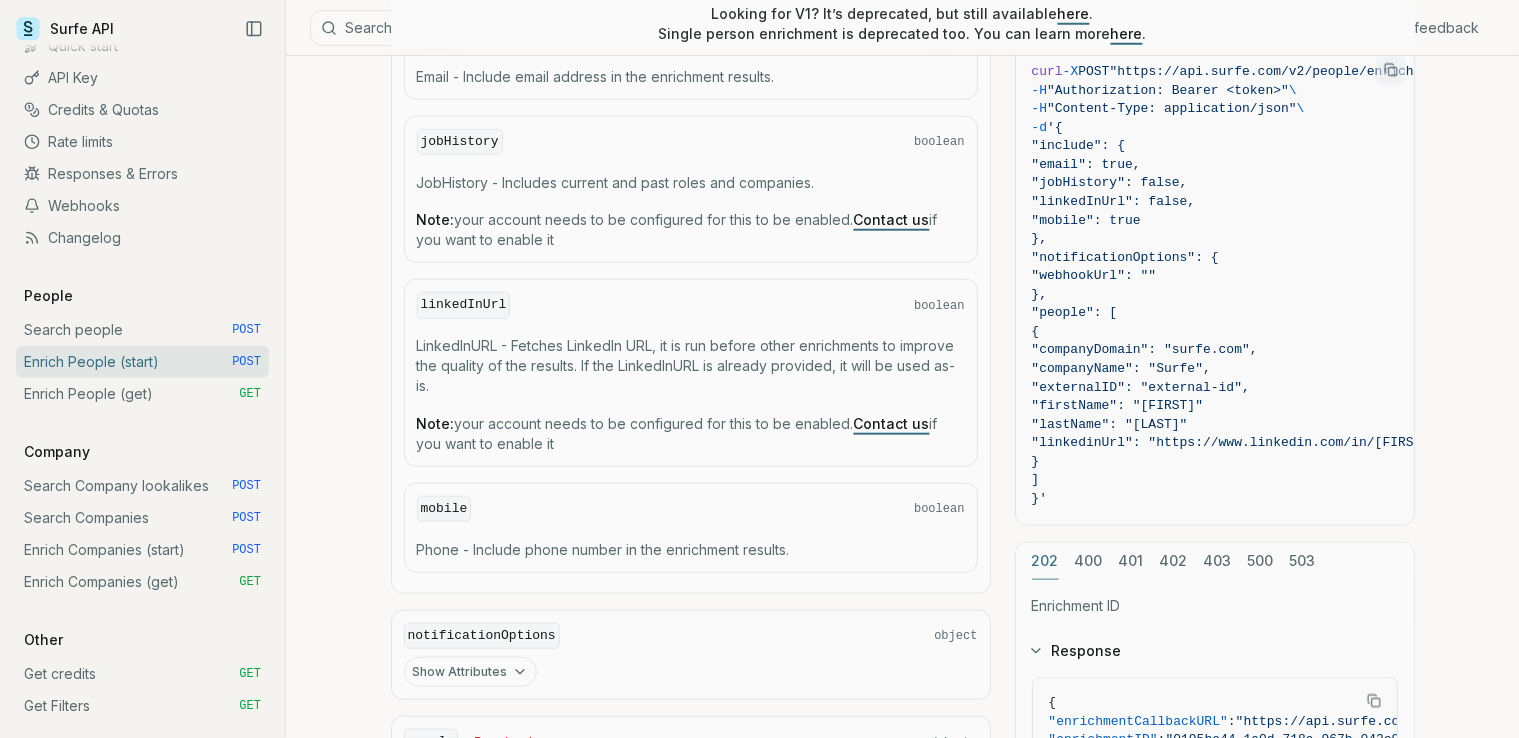 click on "LinkedInURL - Fetches LinkedIn URL, it is run before other enrichments to improve the quality of the results. If the LinkedInURL is already provided, it will be used as-is." at bounding box center (691, 366) 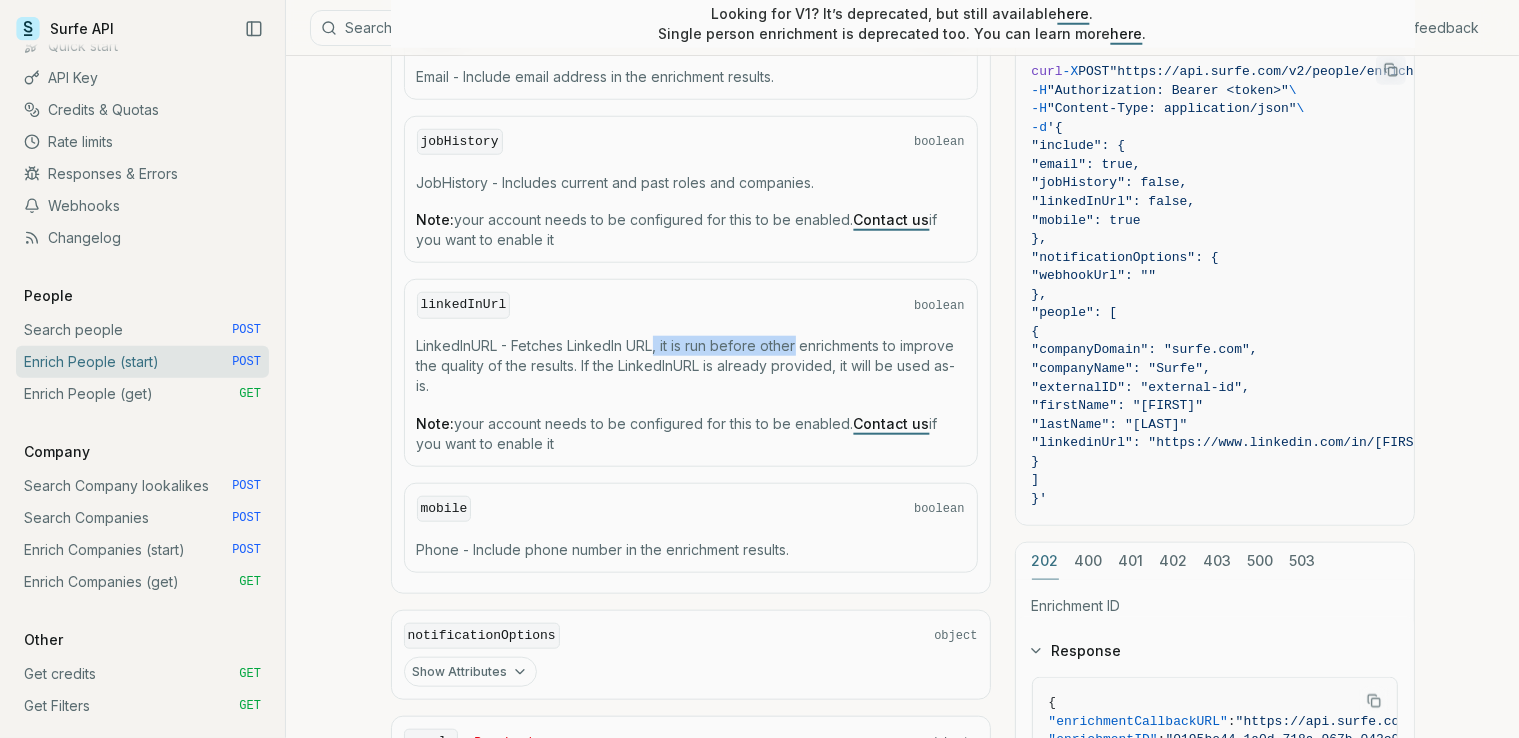 drag, startPoint x: 655, startPoint y: 337, endPoint x: 797, endPoint y: 342, distance: 142.088 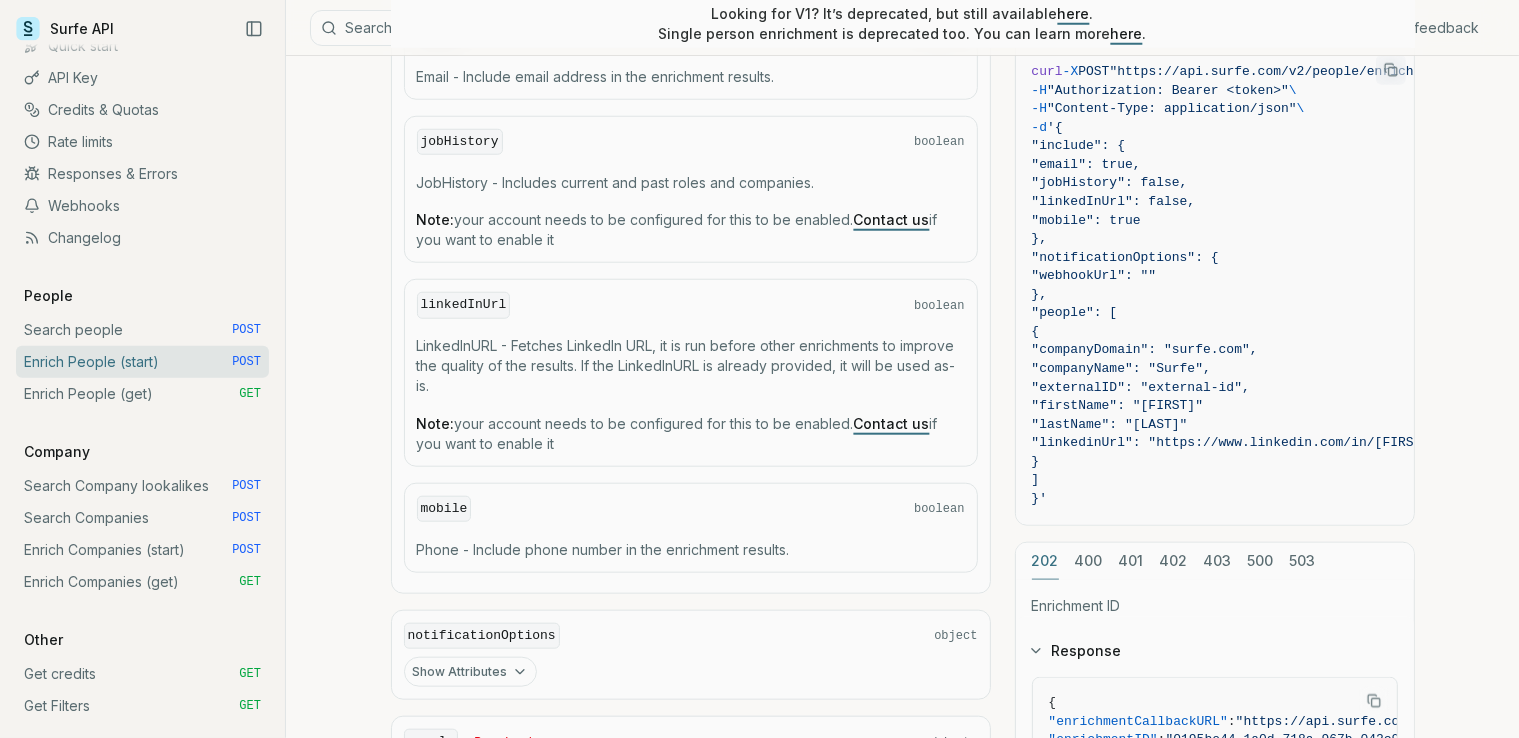 click on "LinkedInURL - Fetches LinkedIn URL, it is run before other enrichments to improve the quality of the results. If the LinkedInURL is already provided, it will be used as-is." at bounding box center (691, 366) 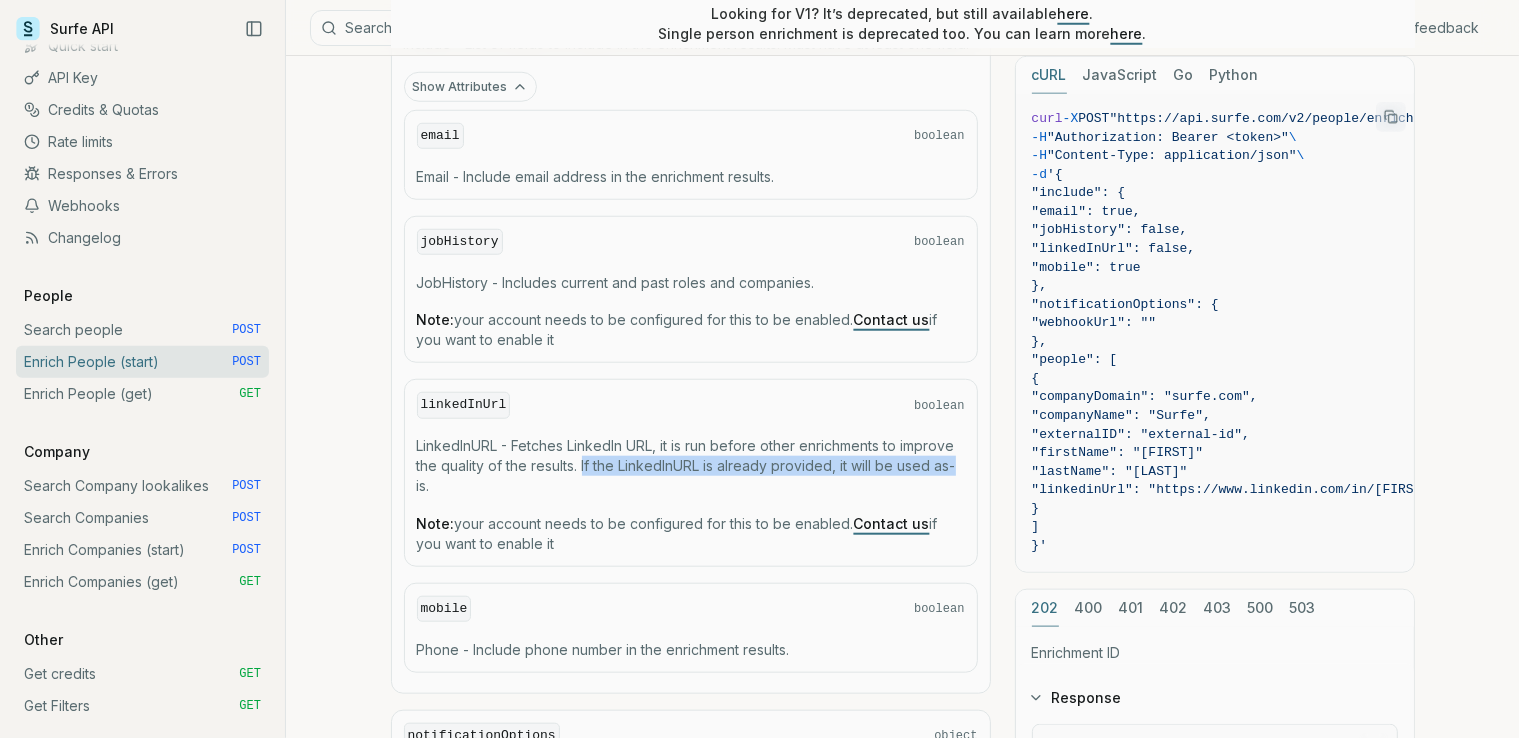 drag, startPoint x: 583, startPoint y: 456, endPoint x: 939, endPoint y: 470, distance: 356.27518 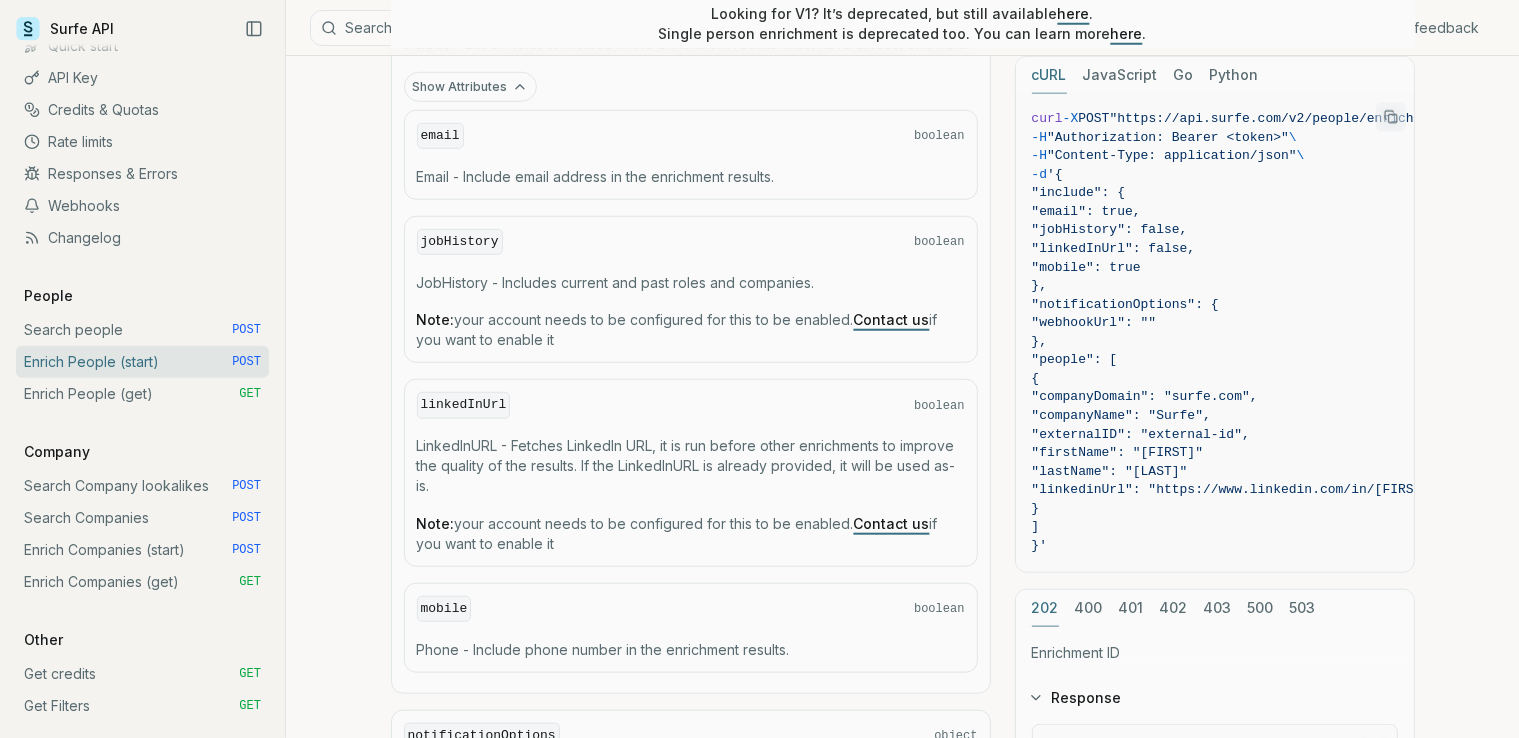 click on "linkedInUrl boolean LinkedInURL - Fetches LinkedIn URL, it is run before other enrichments to improve the quality of the results. If the LinkedInURL is already provided, it will be used as-is.
Note:  your account needs to be configured for this to be enabled.  Contact us  if you want to enable it" at bounding box center (691, 473) 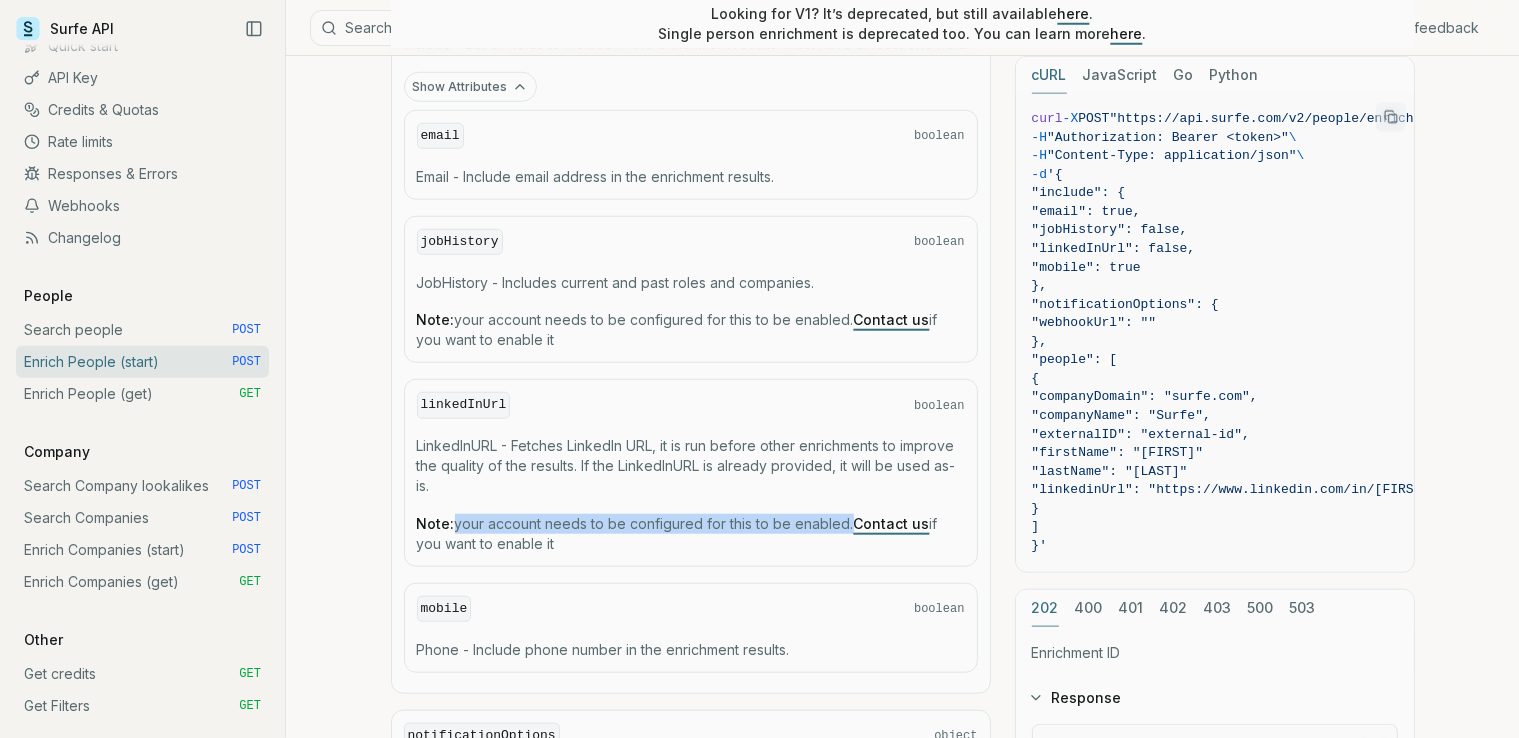drag, startPoint x: 452, startPoint y: 510, endPoint x: 844, endPoint y: 520, distance: 392.12753 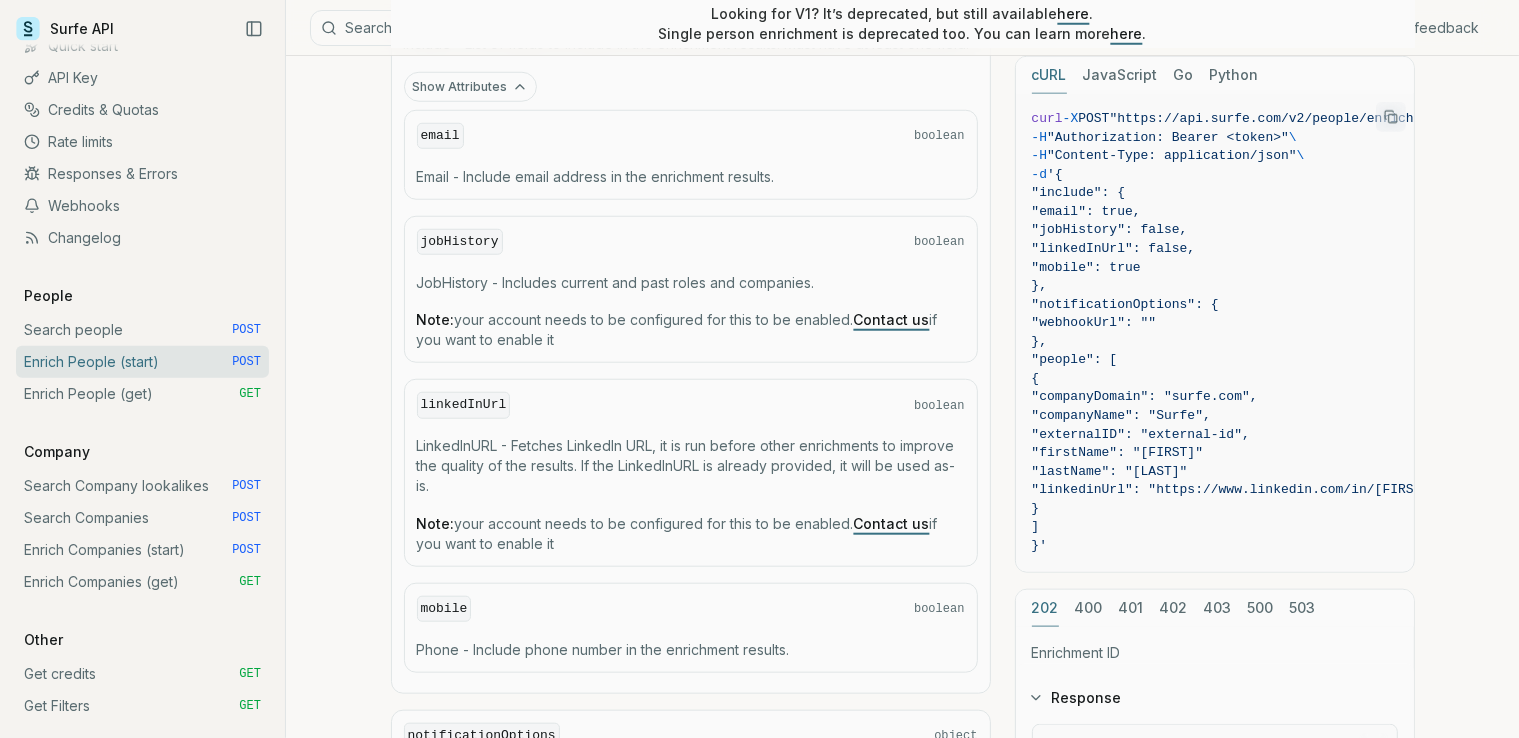 click on "Note:  your account needs to be configured for this to be enabled.  Contact us  if you want to enable it" at bounding box center [691, 534] 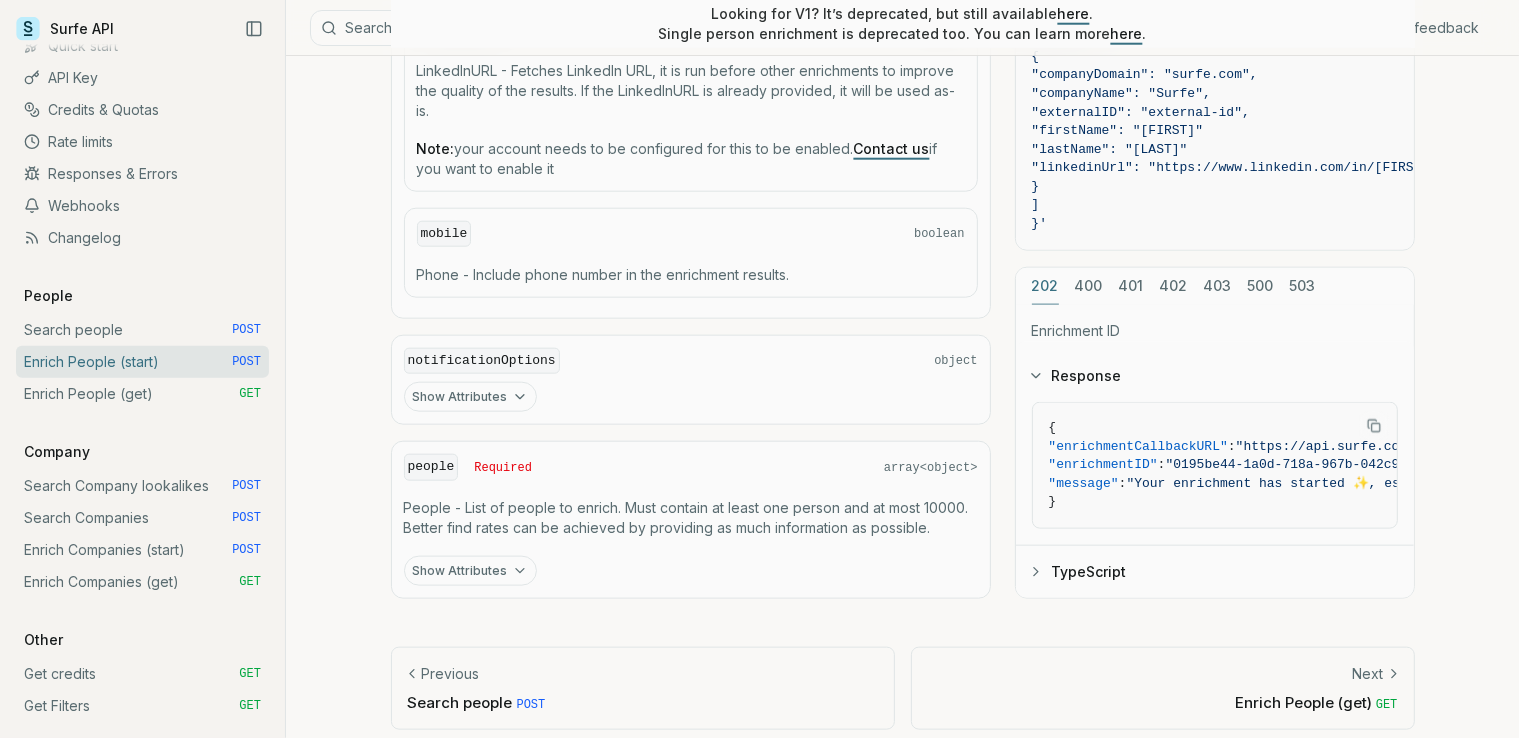 scroll, scrollTop: 2209, scrollLeft: 0, axis: vertical 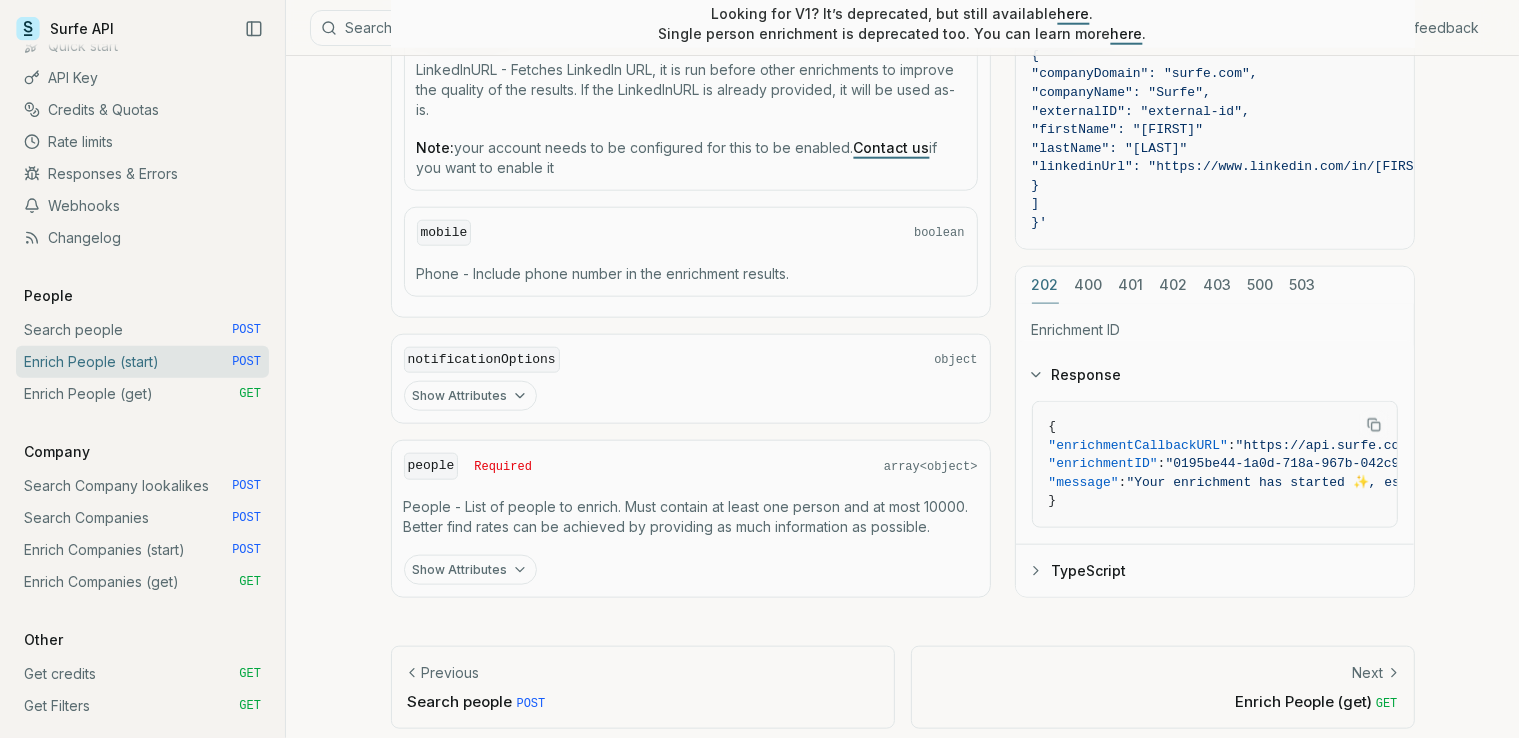 click 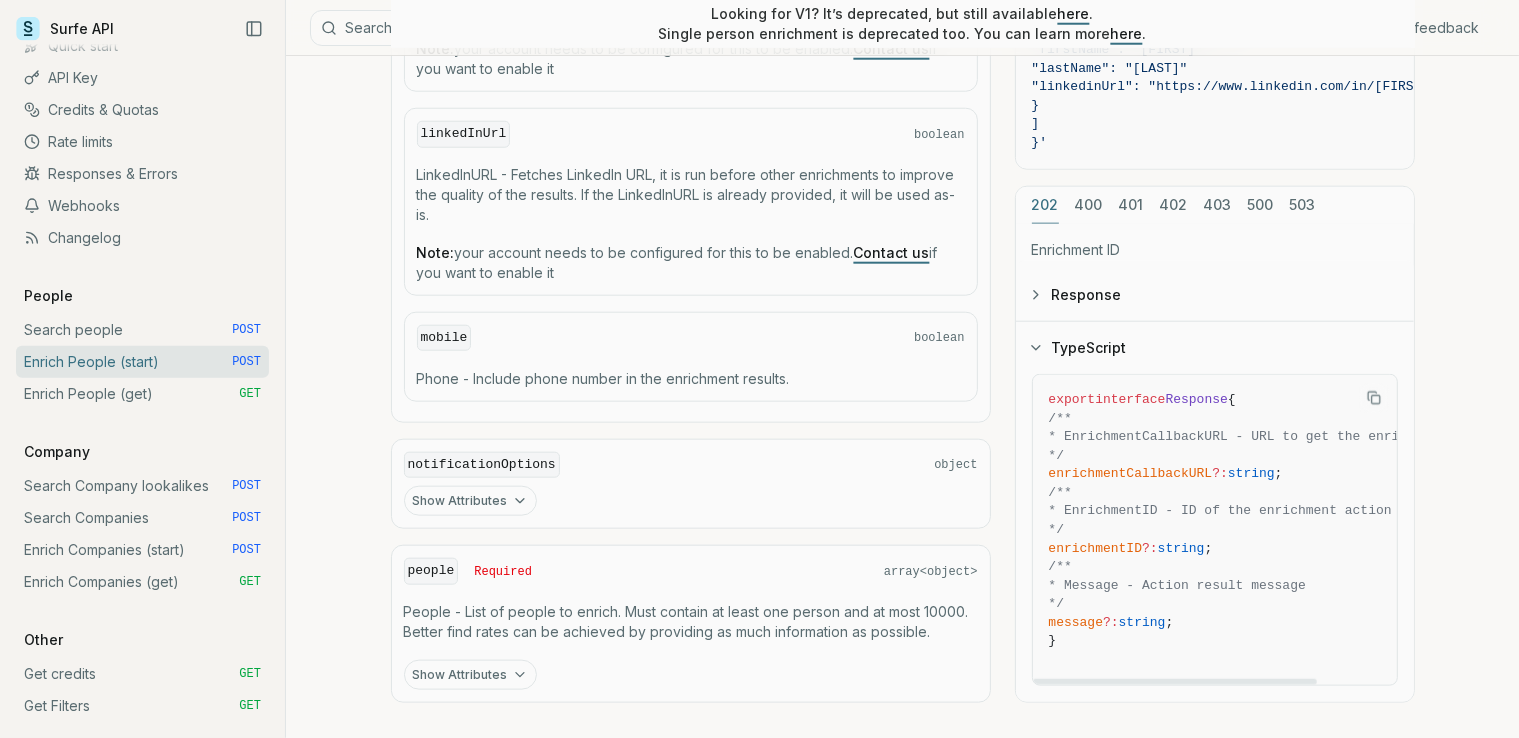 scroll, scrollTop: 2109, scrollLeft: 0, axis: vertical 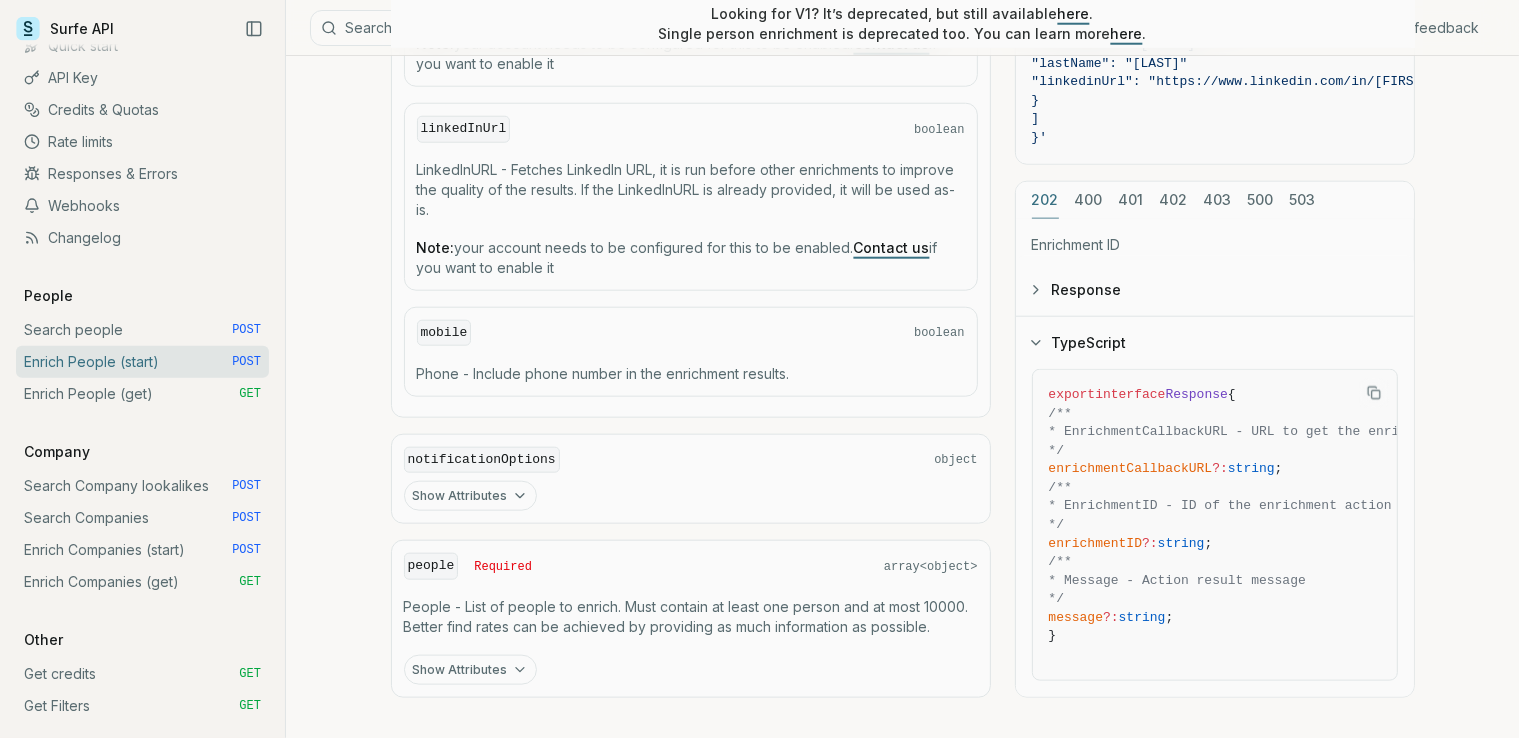 click on "TypeScript" at bounding box center [1215, 343] 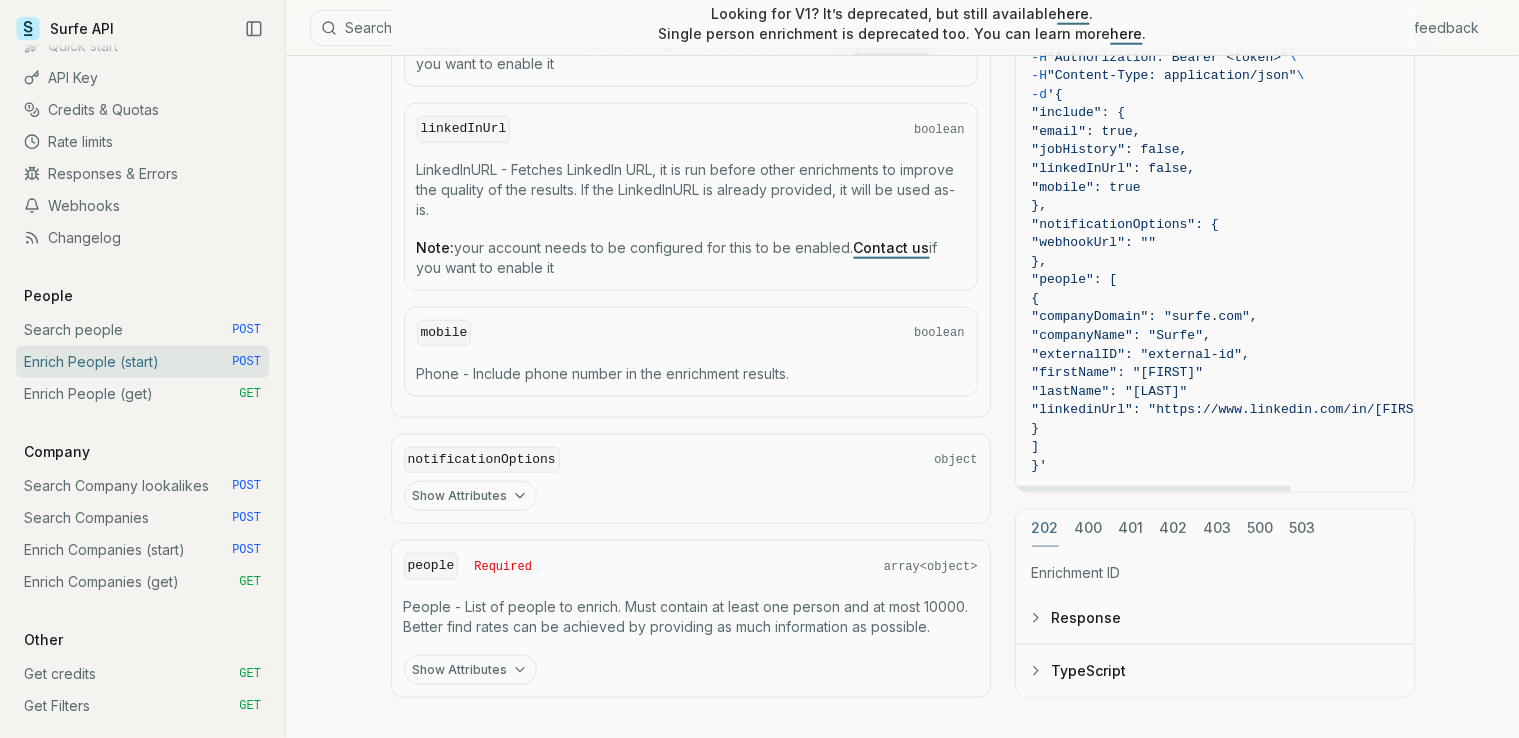 click 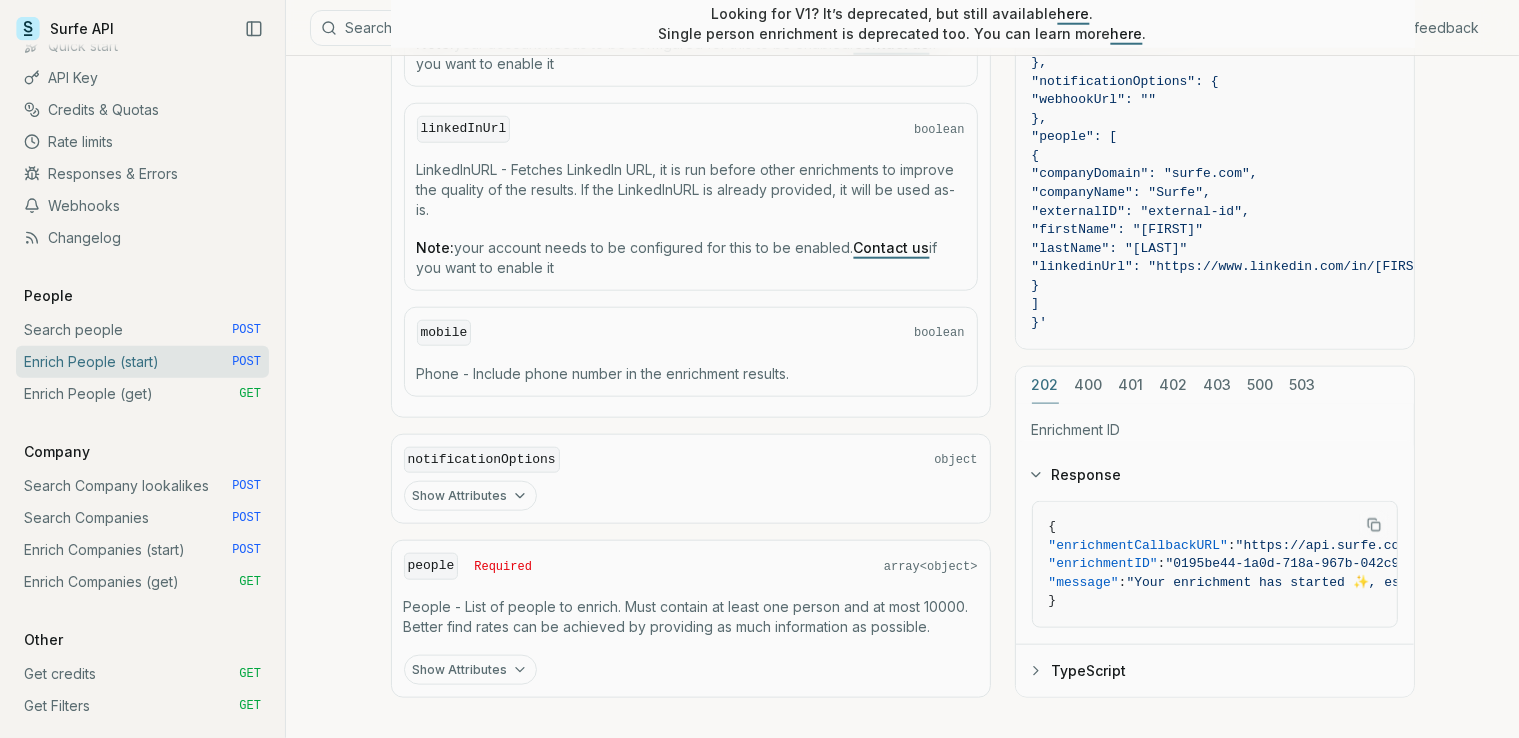 scroll, scrollTop: 2209, scrollLeft: 0, axis: vertical 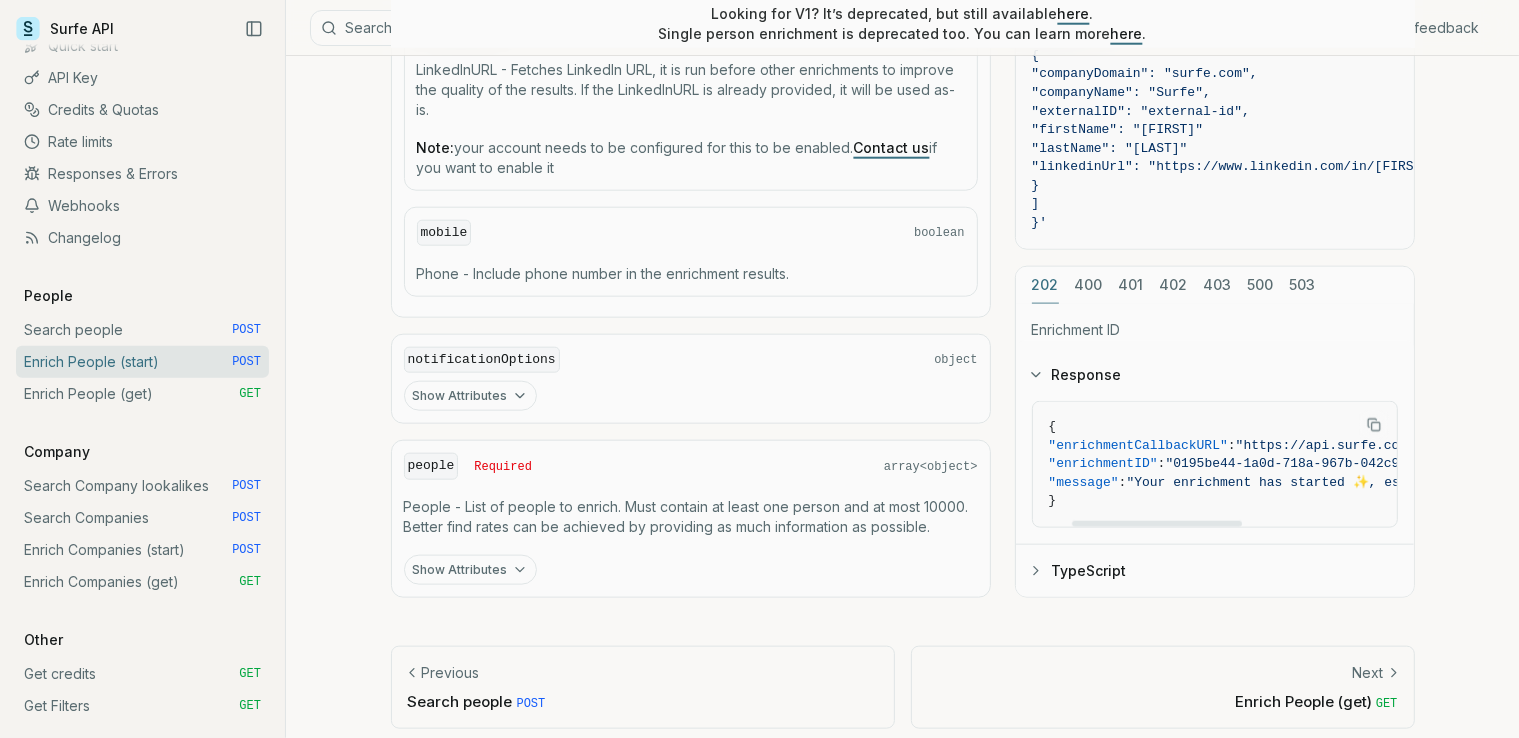 drag, startPoint x: 1110, startPoint y: 508, endPoint x: 1149, endPoint y: 508, distance: 39 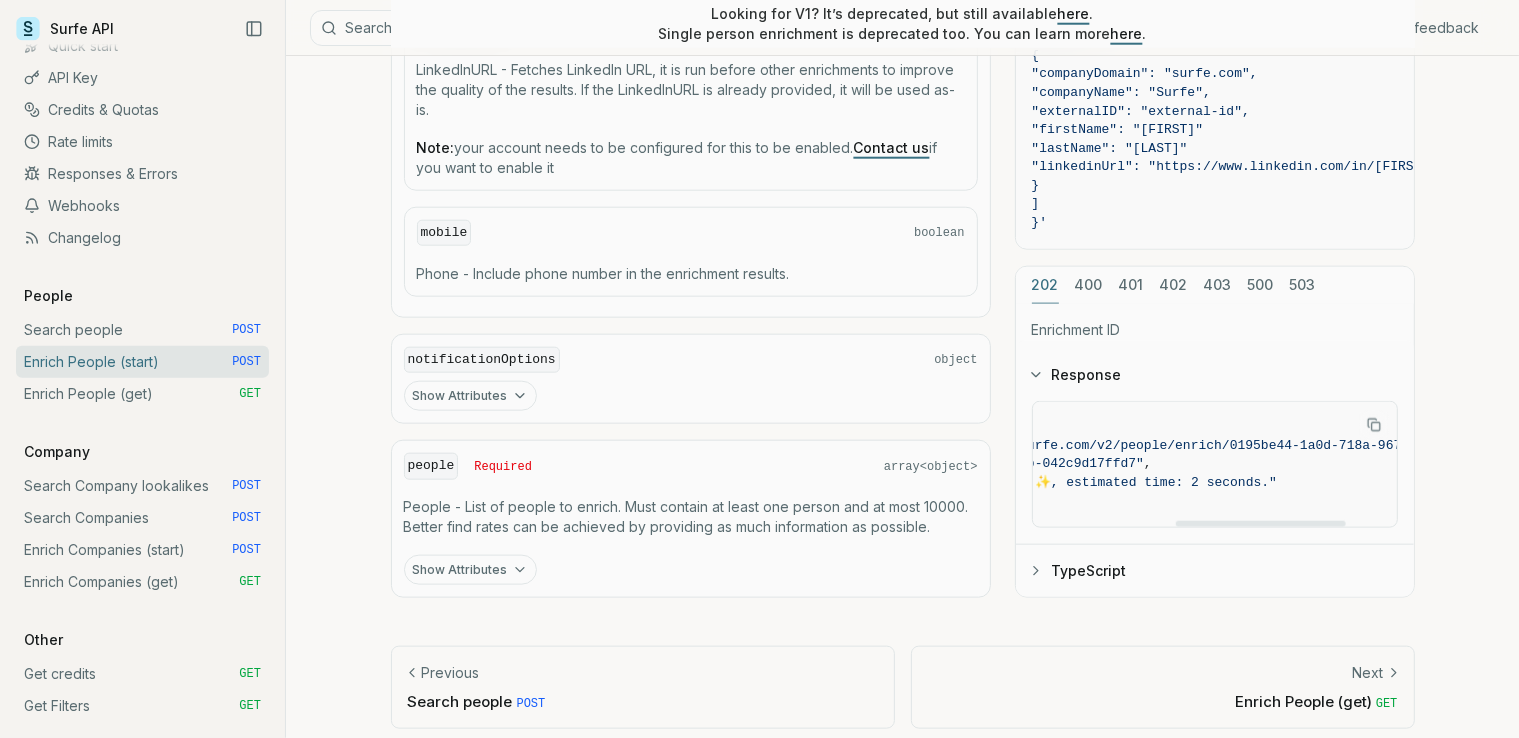 scroll, scrollTop: 0, scrollLeft: 417, axis: horizontal 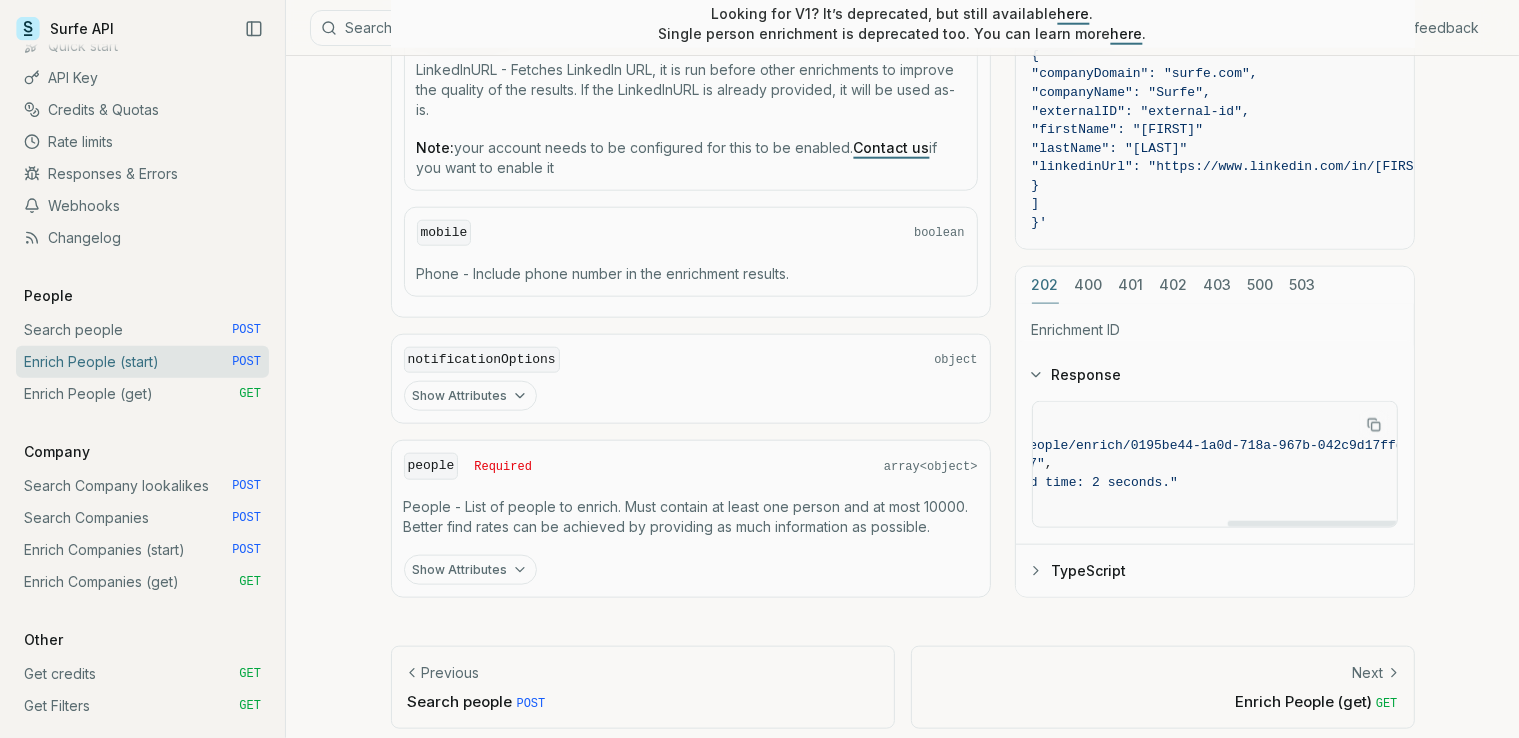 drag, startPoint x: 1100, startPoint y: 510, endPoint x: 1320, endPoint y: 510, distance: 220 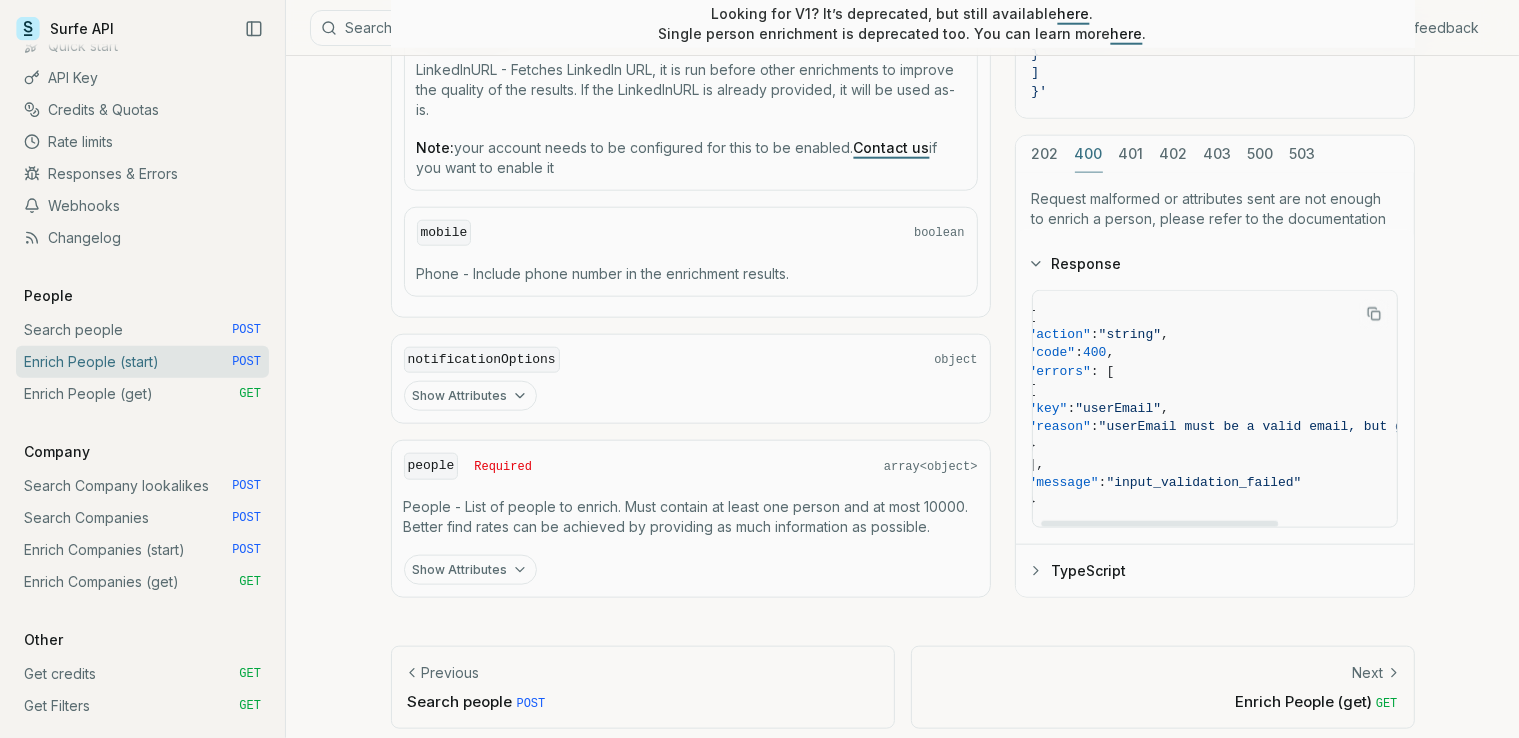 scroll, scrollTop: 0, scrollLeft: 0, axis: both 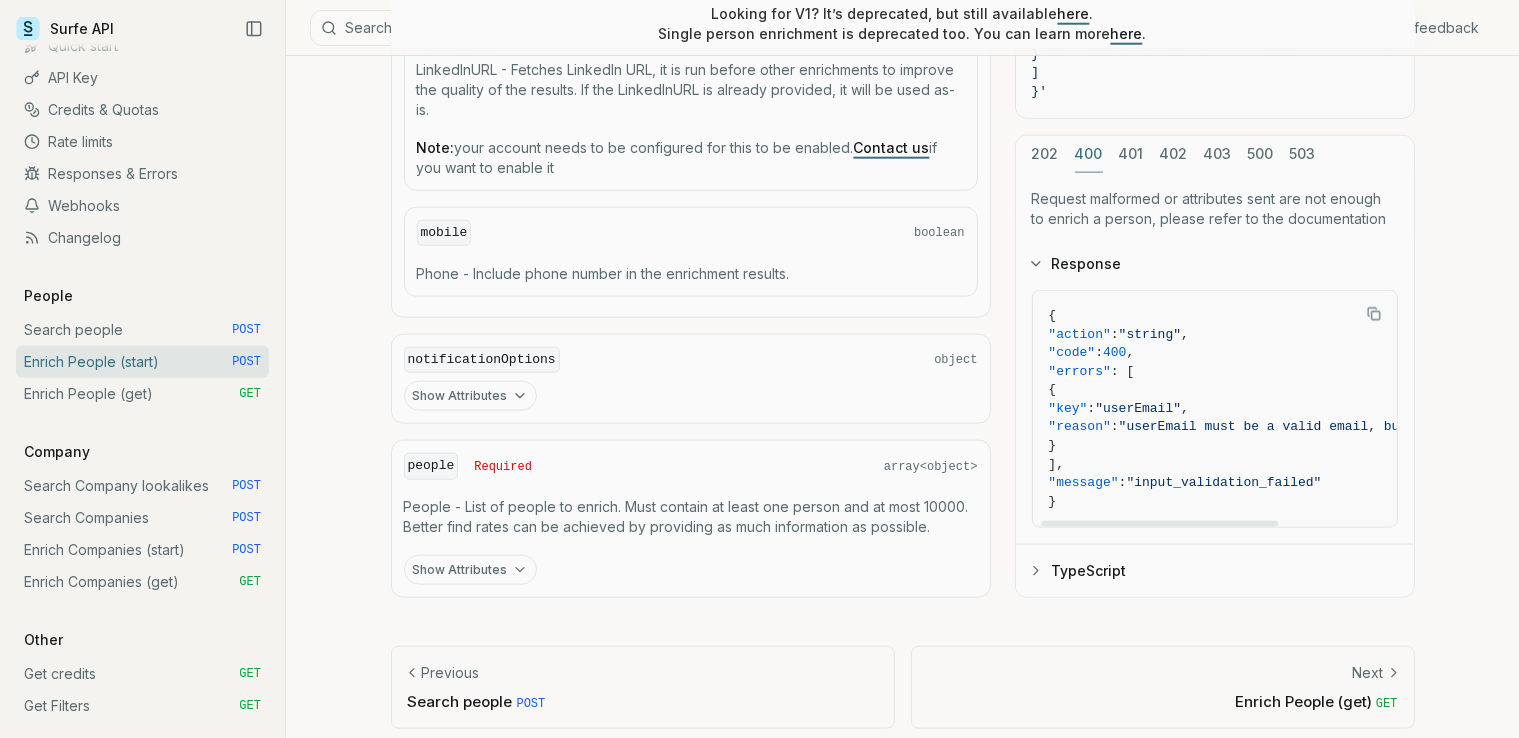 drag, startPoint x: 1135, startPoint y: 510, endPoint x: 1128, endPoint y: 140, distance: 370.06622 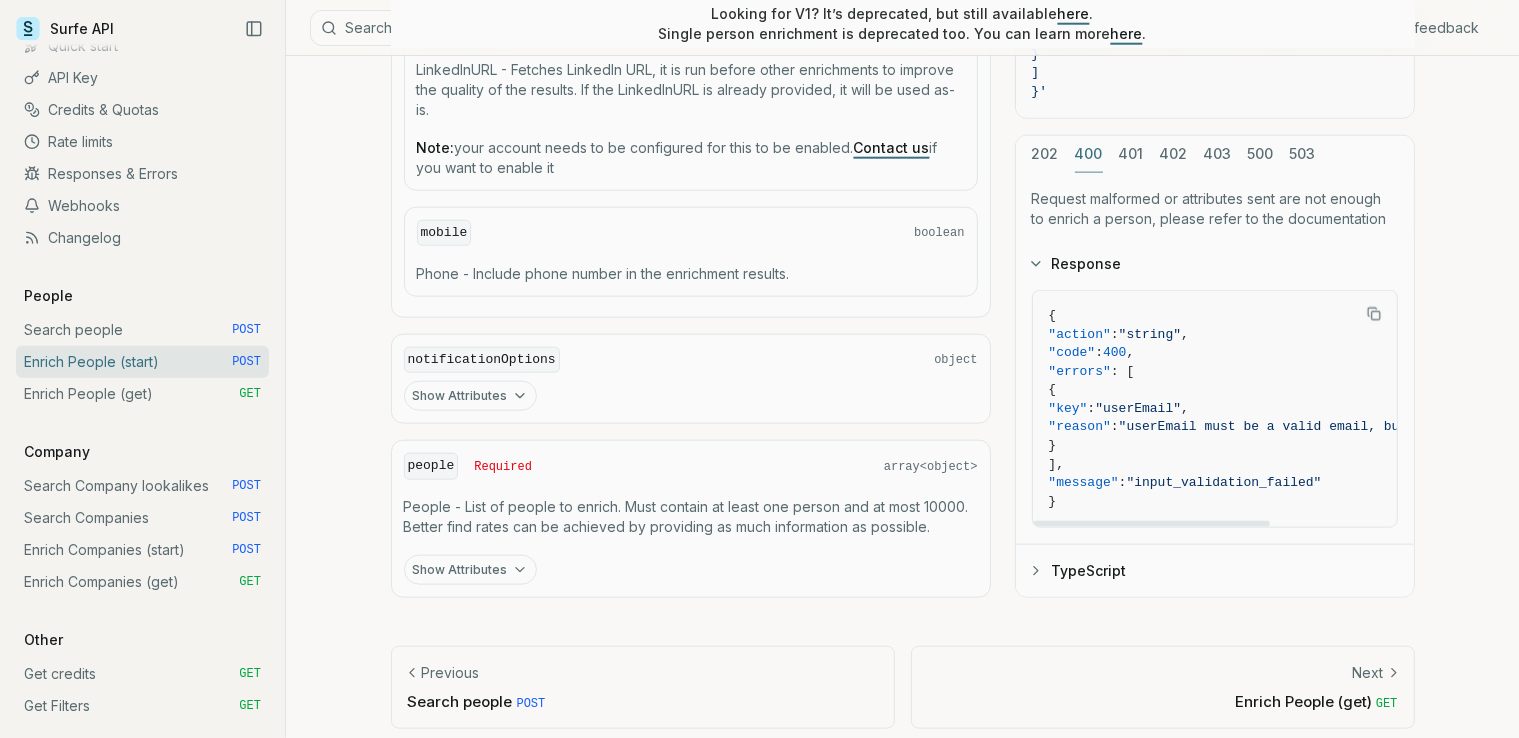 click on "cURL JavaScript Go Python curl  -X  POST  "https://api.surfe.com/v2/people/enrich"  \
-H  "Authorization: Bearer <token>"  \
-H  "Content-Type: application/json"  \
-d  '{
"include": {
"email": true,
"jobHistory": false,
"linkedInUrl": false,
"mobile": true
},
"notificationOptions": {
"webhookUrl": ""
},
"people": [
{
"companyDomain": "surfe.com",
"companyName": "Surfe",
"externalID": "external-id",
"firstName": "[FIRST]",
"lastName": "[LAST]",
"linkedinUrl": "https://www.linkedin.com/in/[FIRST]-[LAST]-[ID]"
}
]
}' 202 400 401 402 403 500 503 Request malformed or attributes sent are not enough to enrich a person, please refer to the documentation Response {
"action" :  "string" ,
"code" :  400 ,
"errors" : [
{
"key" :  "userEmail" ,
"reason" :  "userEmail must be a valid email, but got 'invalid-email'"" at bounding box center [1215, 100] 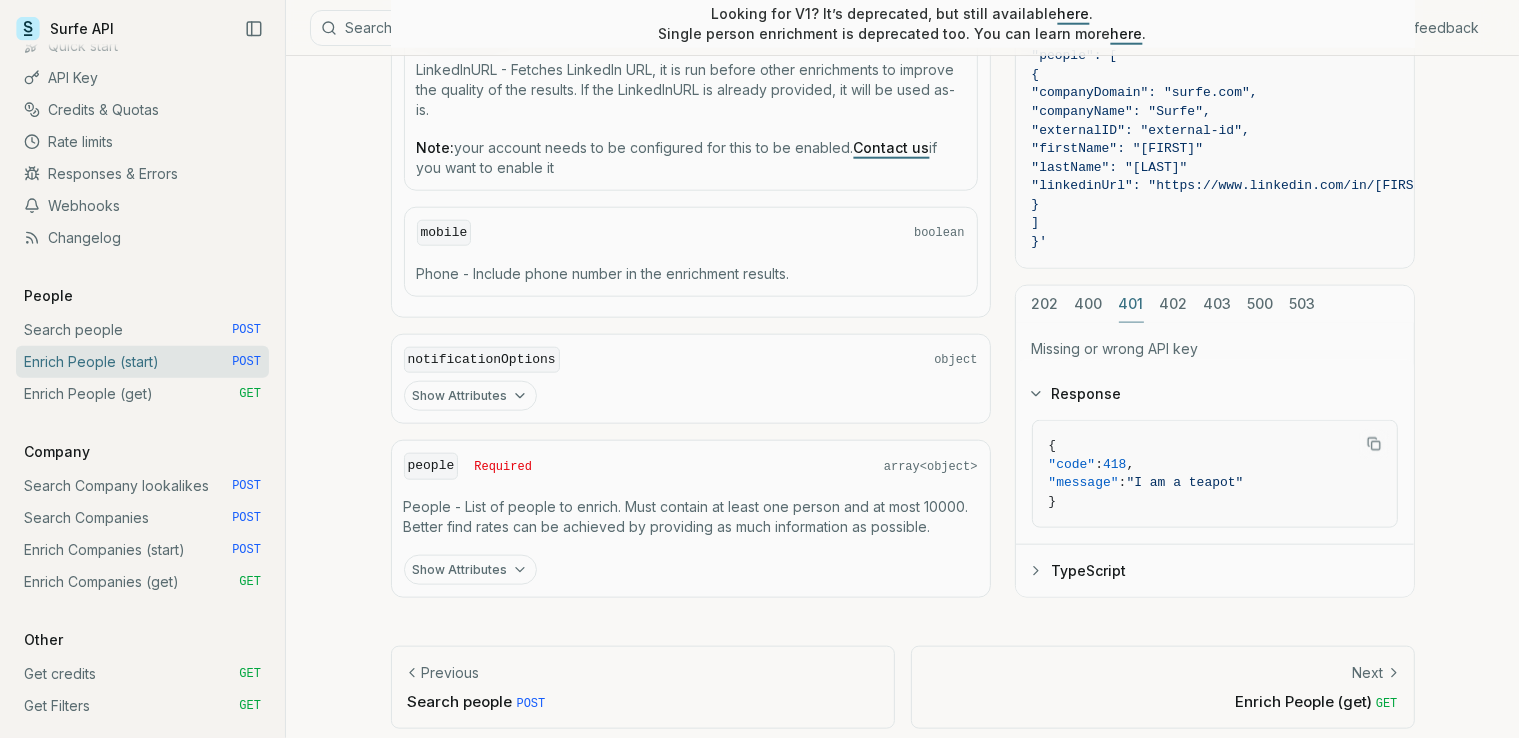 click on "202 400 401 402 403 500 503 Missing or wrong API key Response {
"code" :  418 ,
"message" :  "I am a teapot"
} TypeScript" at bounding box center [1215, 441] 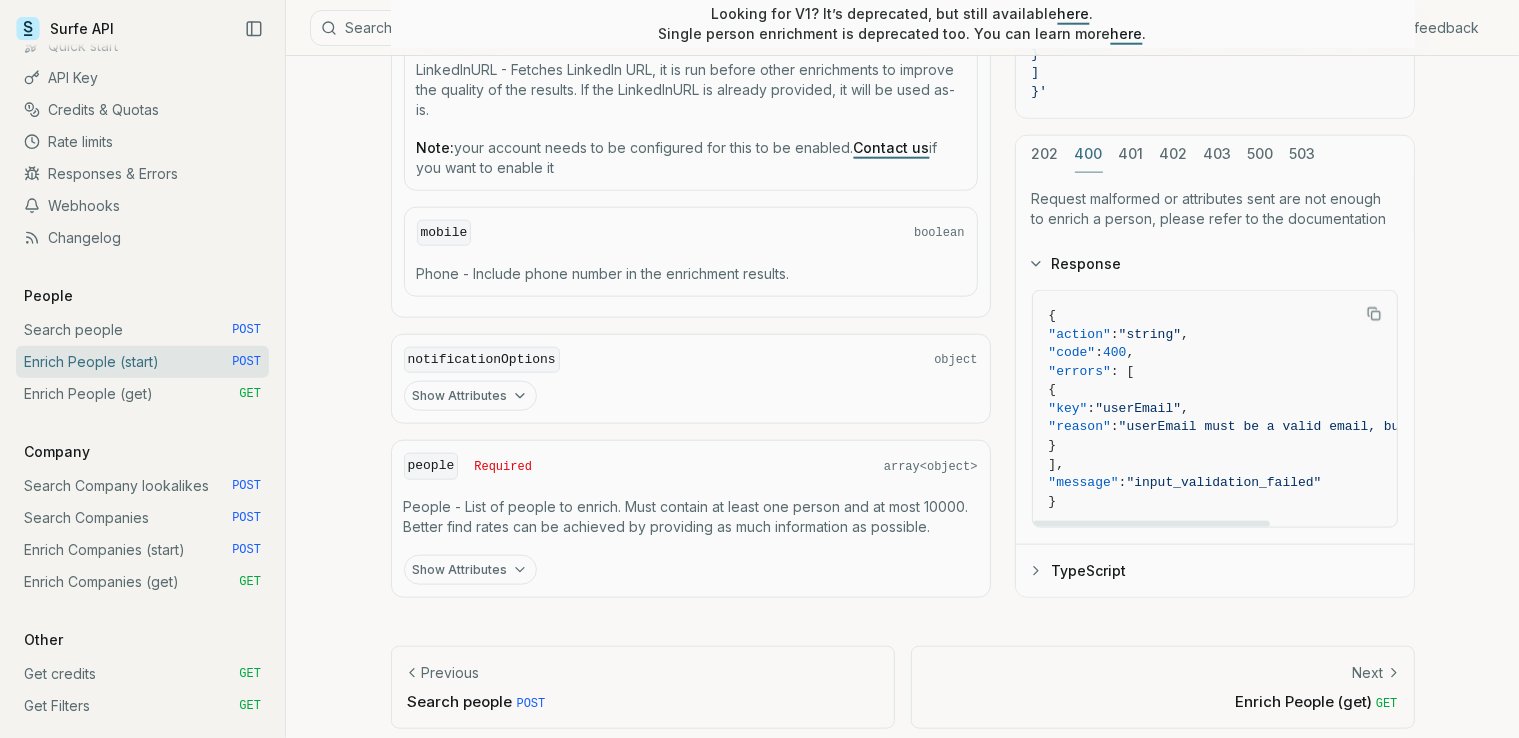 click on "cURL JavaScript Go Python curl  -X  POST  "https://api.surfe.com/v2/people/enrich"  \
-H  "Authorization: Bearer <token>"  \
-H  "Content-Type: application/json"  \
-d  '{
"include": {
"email": true,
"jobHistory": false,
"linkedInUrl": false,
"mobile": true
},
"notificationOptions": {
"webhookUrl": ""
},
"people": [
{
"companyDomain": "surfe.com",
"companyName": "Surfe",
"externalID": "external-id",
"firstName": "[FIRST]",
"lastName": "[LAST]",
"linkedinUrl": "https://www.linkedin.com/in/[FIRST]-[LAST]-[ID]"
}
]
}' 202 400 401 402 403 500 503 Request malformed or attributes sent are not enough to enrich a person, please refer to the documentation Response {
"action" :  "string" ,
"code" :  400 ,
"errors" : [
{
"key" :  "userEmail" ,
"reason" :  "userEmail must be a valid email, but got 'invalid-email'"" at bounding box center [1215, 100] 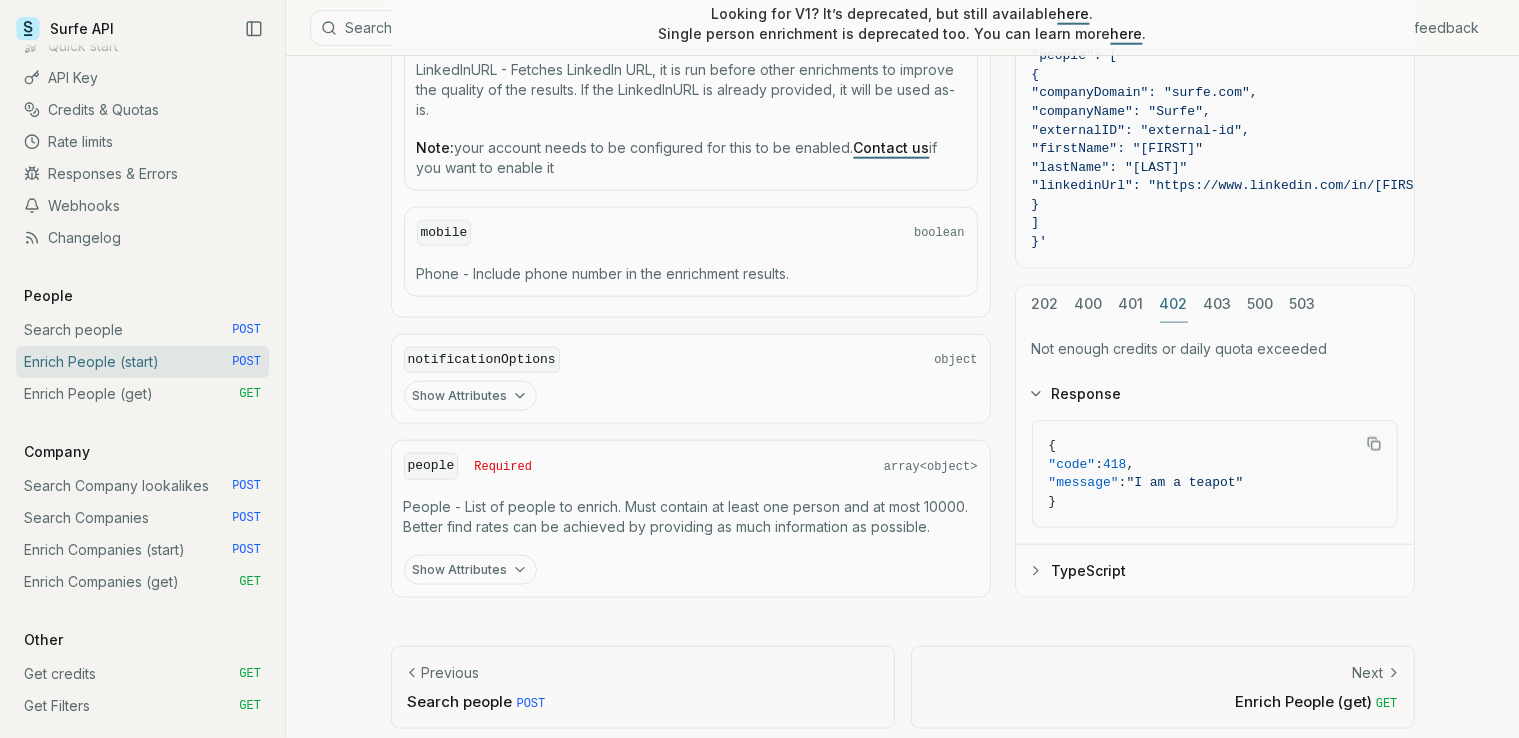 click on "202 400 401 402 403 500 503 Not enough credits or daily quota exceeded Response {
"code" :  418 ,
"message" :  "I am a teapot"
} TypeScript" at bounding box center (1215, 441) 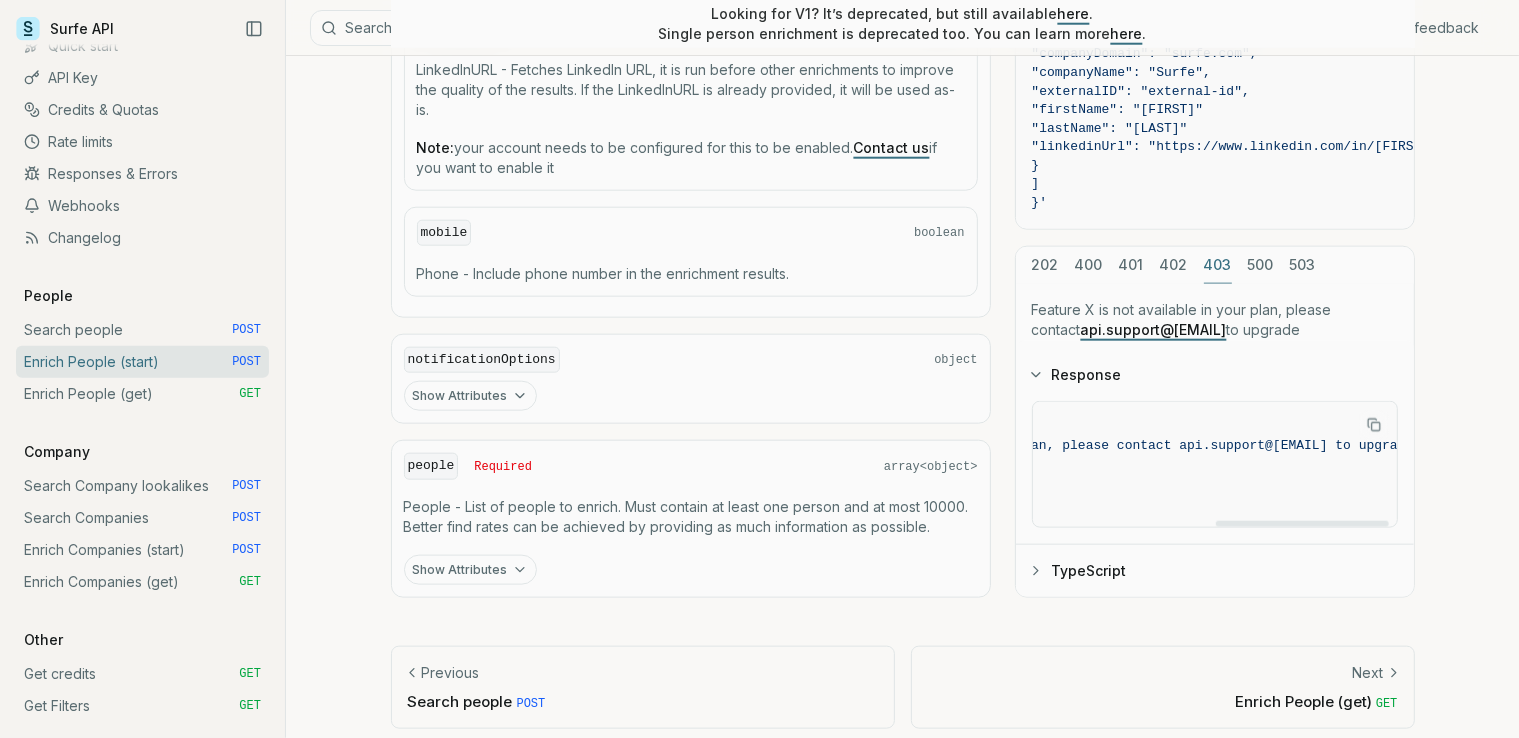 drag, startPoint x: 1086, startPoint y: 508, endPoint x: 1253, endPoint y: 241, distance: 314.92538 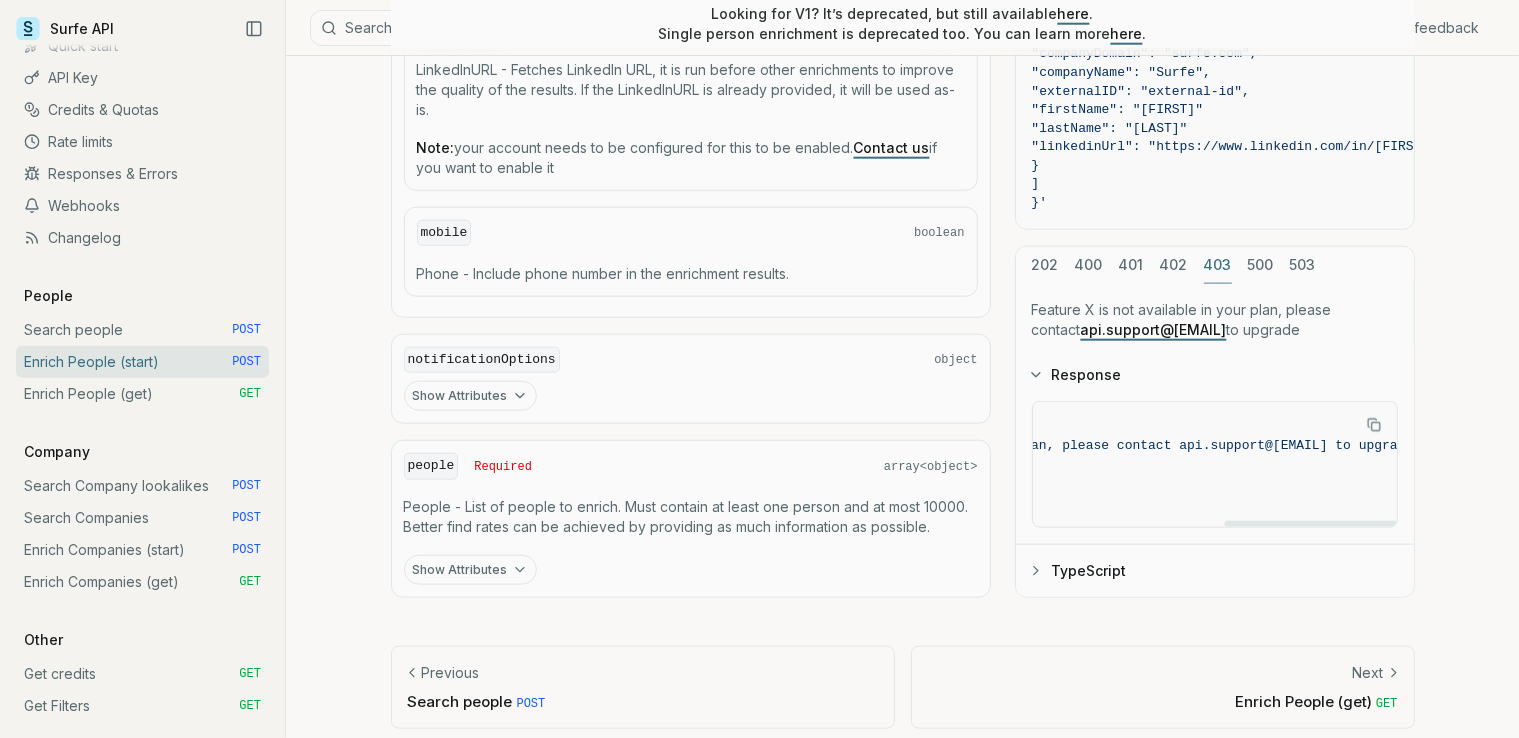 scroll, scrollTop: 0, scrollLeft: 403, axis: horizontal 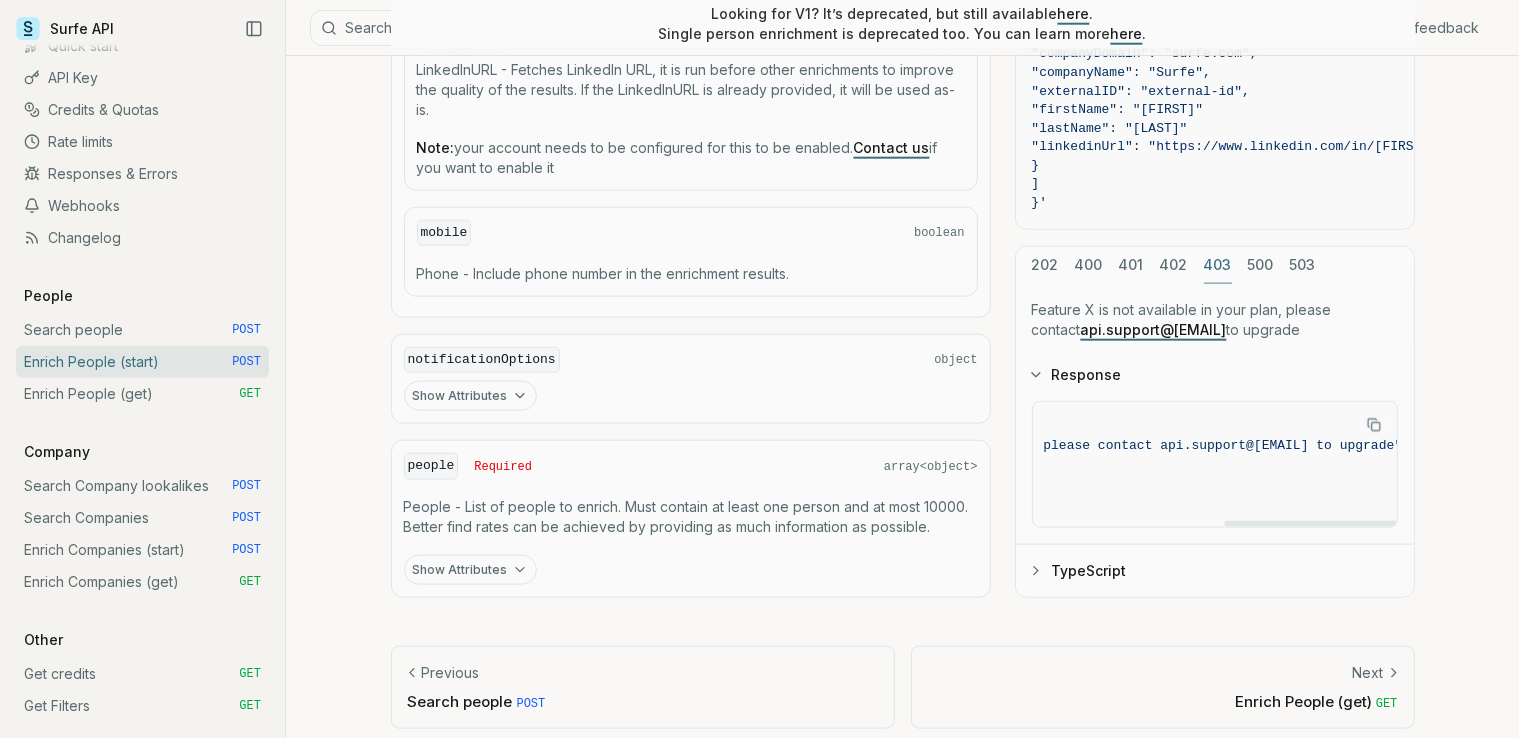 click on "cURL JavaScript Go Python curl  -X  POST  "https://api.surfe.com/v2/people/enrich"  \
-H  "Authorization: Bearer <token>"  \
-H  "Content-Type: application/json"  \
-d  '{
"include": {
"email": true,
"jobHistory": false,
"linkedInUrl": false,
"mobile": true
},
"notificationOptions": {
"webhookUrl": ""
},
"people": [
{
"companyDomain": "surfe.com",
"companyName": "Surfe",
"externalID": "external-id",
"firstName": "[FIRST]",
"lastName": "[LAST]",
"linkedinUrl": "https://www.linkedin.com/in/[FIRST]-[LAST]-[ID]"
}
]
}' 202 400 401 402 403 500 503 Feature X is not available in your plan, please contact  api.support@[EMAIL]  to upgrade Response {
"action" :  "Feature X is not available in your plan, please contact api.support@[EMAIL] to upgrade" ,
"code" :  403 ,
"message" :  "feature_not_available"
} TypeScript" at bounding box center (1215, 155) 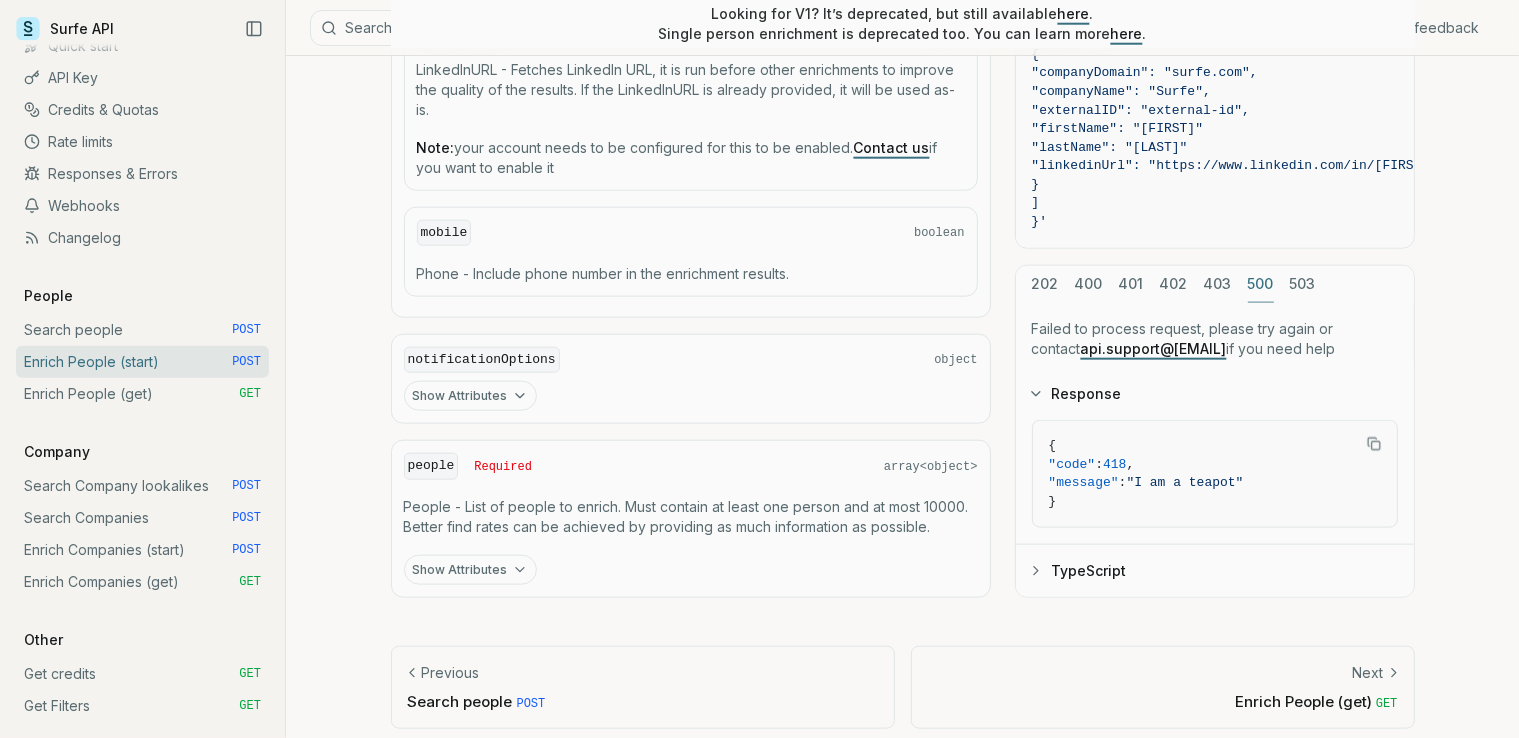 click on "503" at bounding box center (1303, 283) 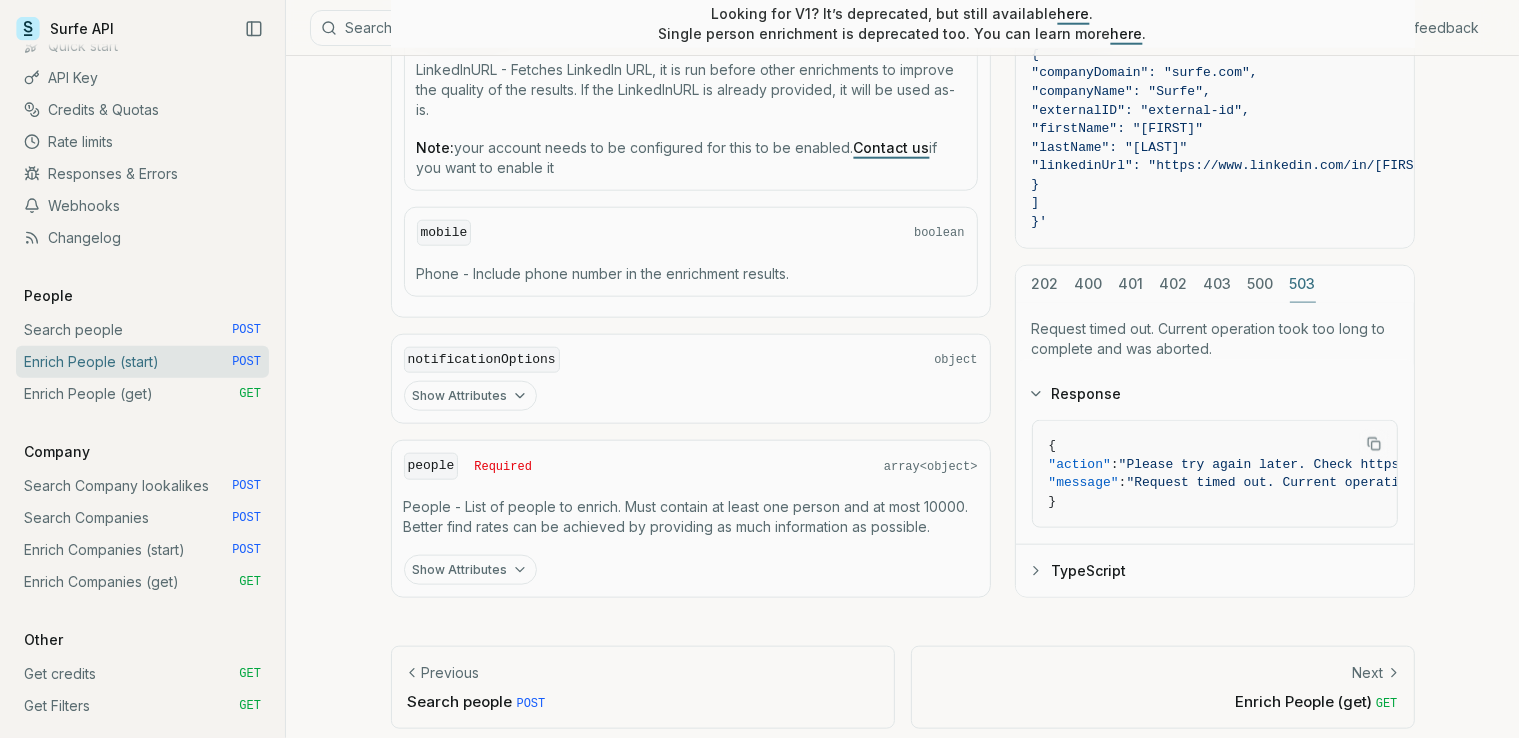 click on "202" at bounding box center (1045, 283) 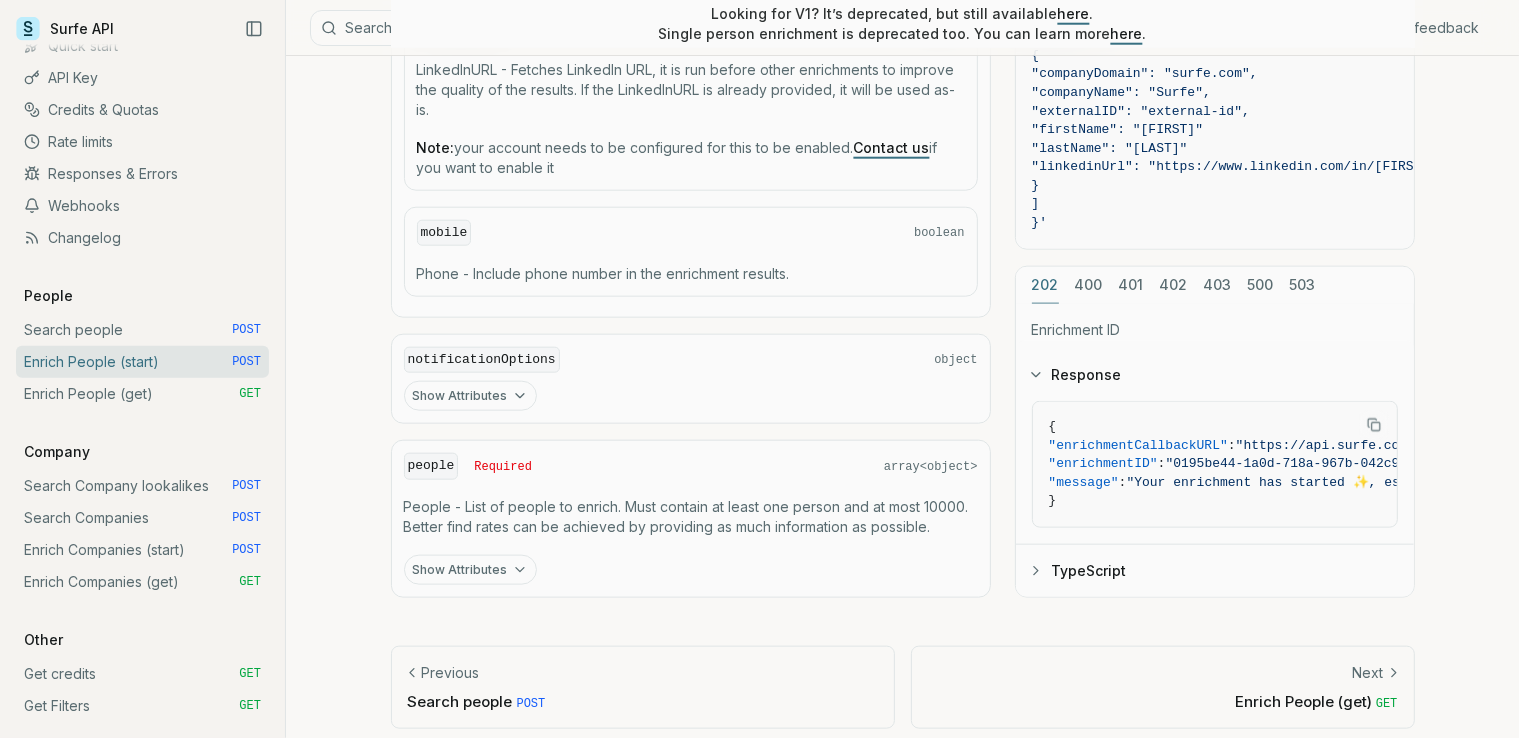 click on "202 400 401 402 403 500 503 Enrichment ID Response {
"enrichmentCallbackURL" :  "https://api.surfe.com/v2/people/enrich/0195be44-1a0d-718a-967b-042c9d17ffd7" ,
"enrichmentID" :  "0195be44-1a0d-718a-967b-042c9d17ffd7" ,
"message" :  "Your enrichment has started ✨, estimated time: 2 seconds."
} TypeScript" at bounding box center [1215, 432] 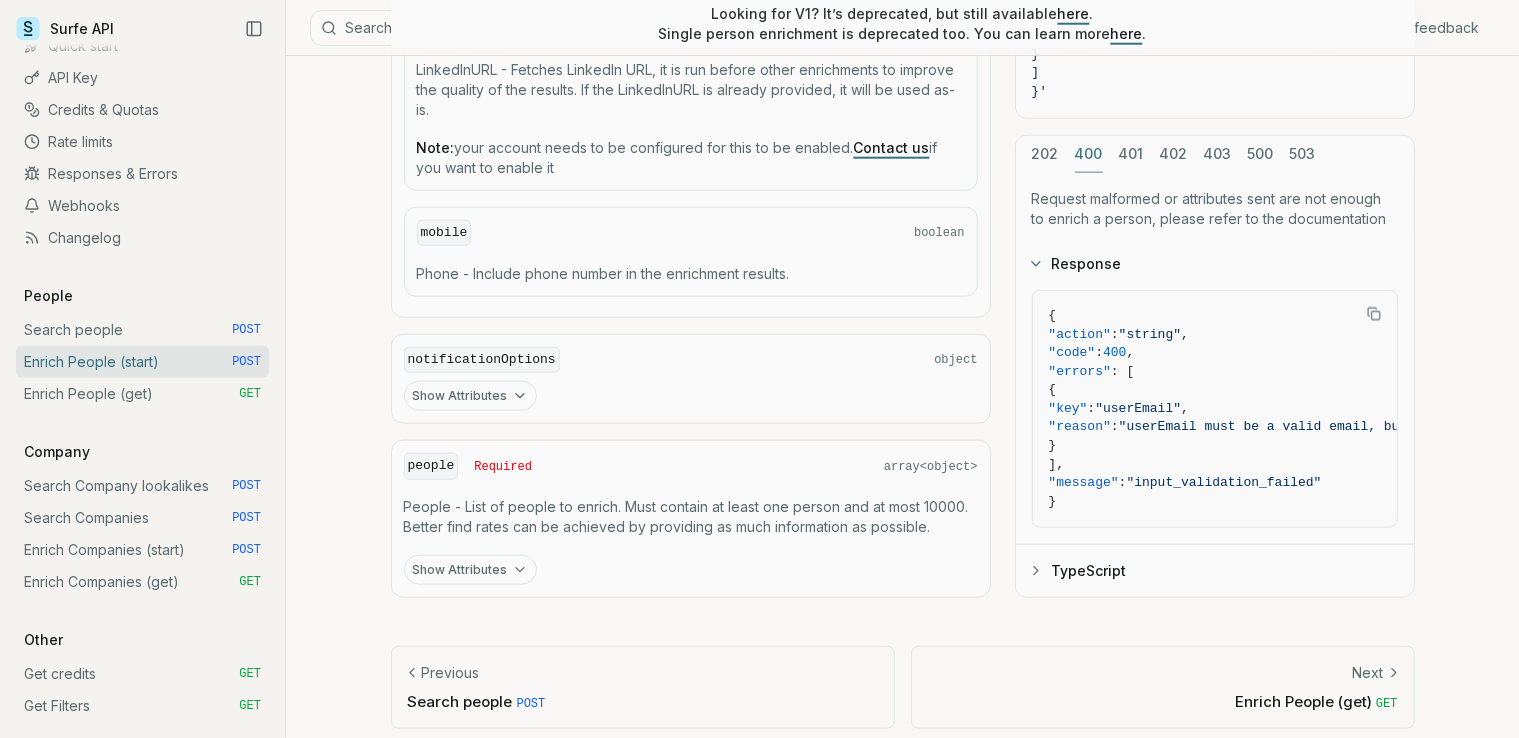 click on "cURL JavaScript Go Python curl  -X  POST  "https://api.surfe.com/v2/people/enrich"  \
-H  "Authorization: Bearer <token>"  \
-H  "Content-Type: application/json"  \
-d  '{
"include": {
"email": true,
"jobHistory": false,
"linkedInUrl": false,
"mobile": true
},
"notificationOptions": {
"webhookUrl": ""
},
"people": [
{
"companyDomain": "surfe.com",
"companyName": "Surfe",
"externalID": "external-id",
"firstName": "[FIRST]",
"lastName": "[LAST]",
"linkedinUrl": "https://www.linkedin.com/in/[FIRST]-[LAST]-[ID]"
}
]
}' 202 400 401 402 403 500 503 Request malformed or attributes sent are not enough to enrich a person, please refer to the documentation Response {
"action" :  "string" ,
"code" :  400 ,
"errors" : [
{
"key" :  "userEmail" ,
"reason" :  "userEmail must be a valid email, but got 'invalid-email'"" at bounding box center [1215, 100] 